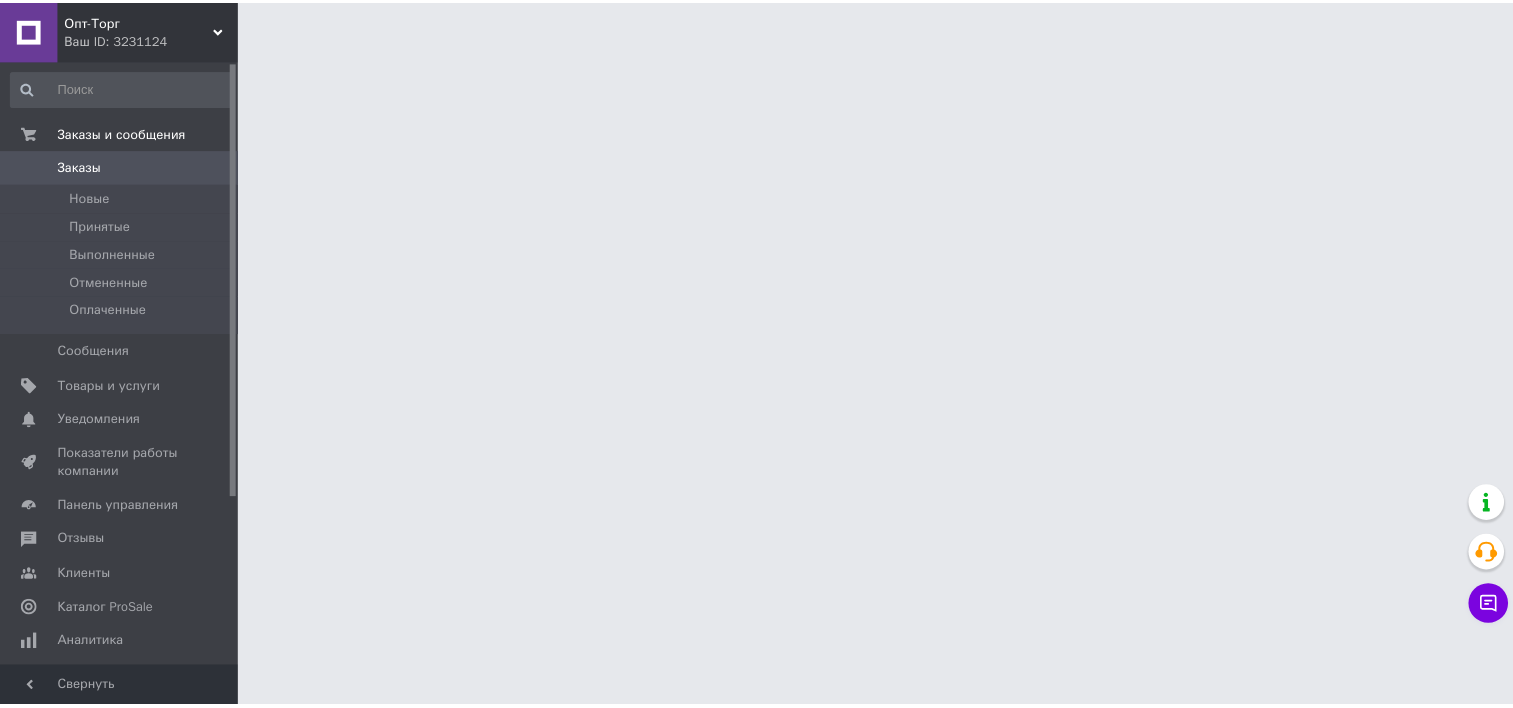 scroll, scrollTop: 0, scrollLeft: 0, axis: both 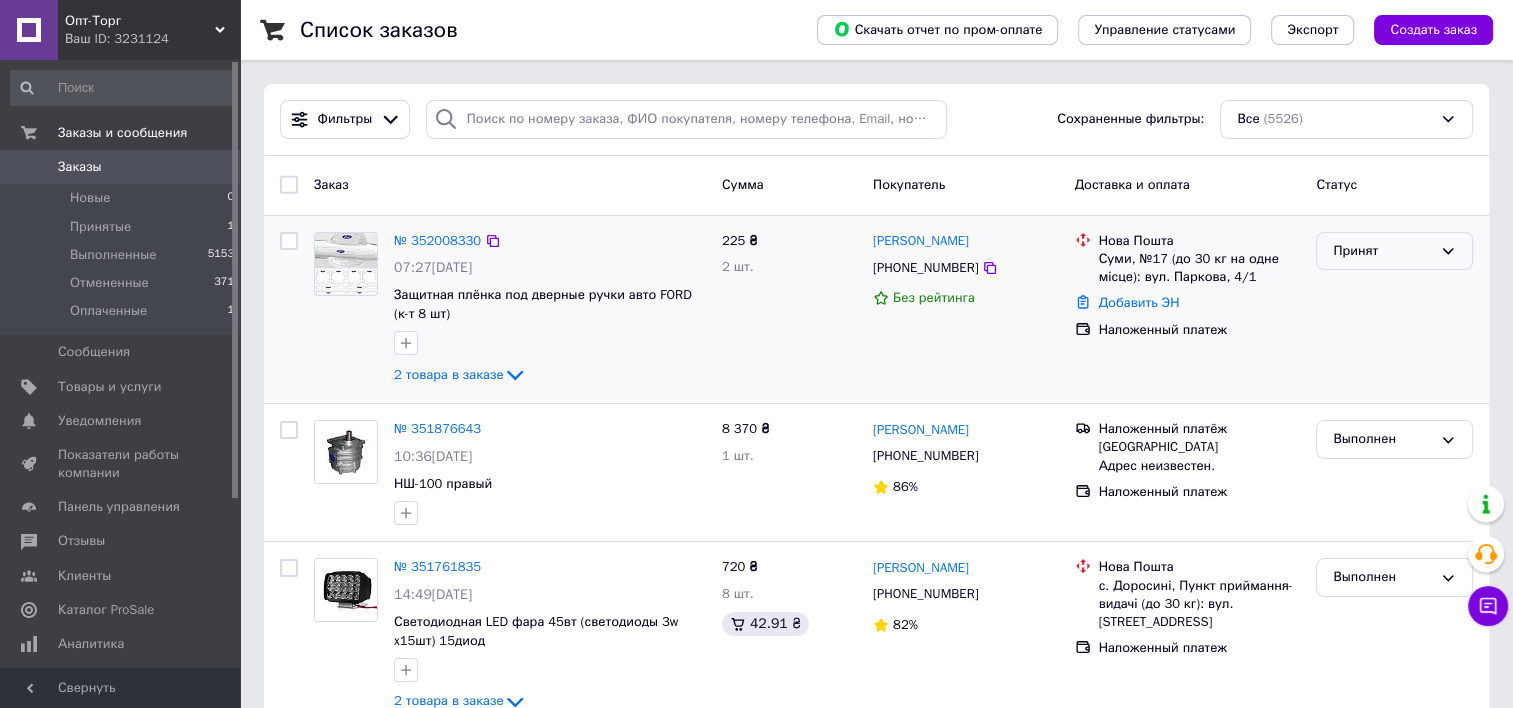 click on "Принят" at bounding box center [1382, 251] 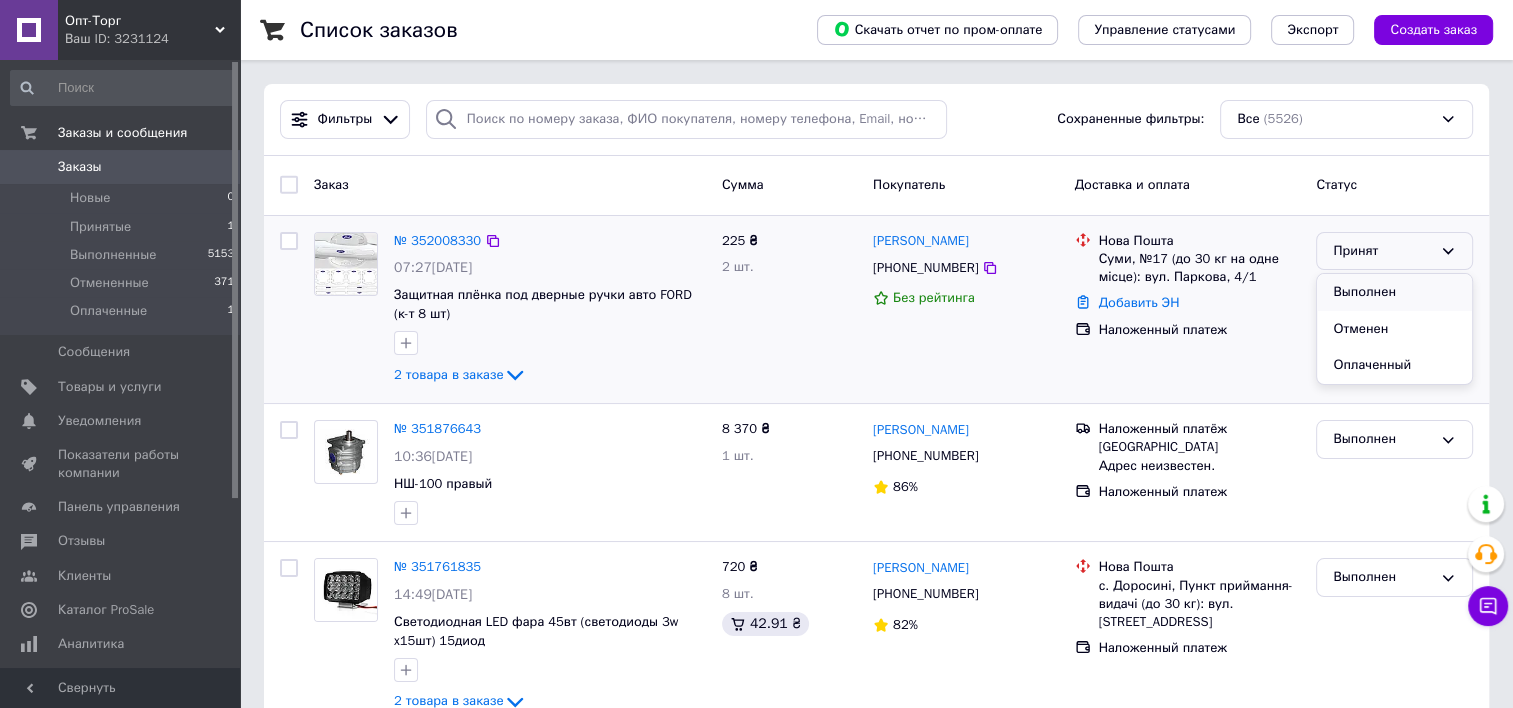 click on "Выполнен" at bounding box center [1394, 292] 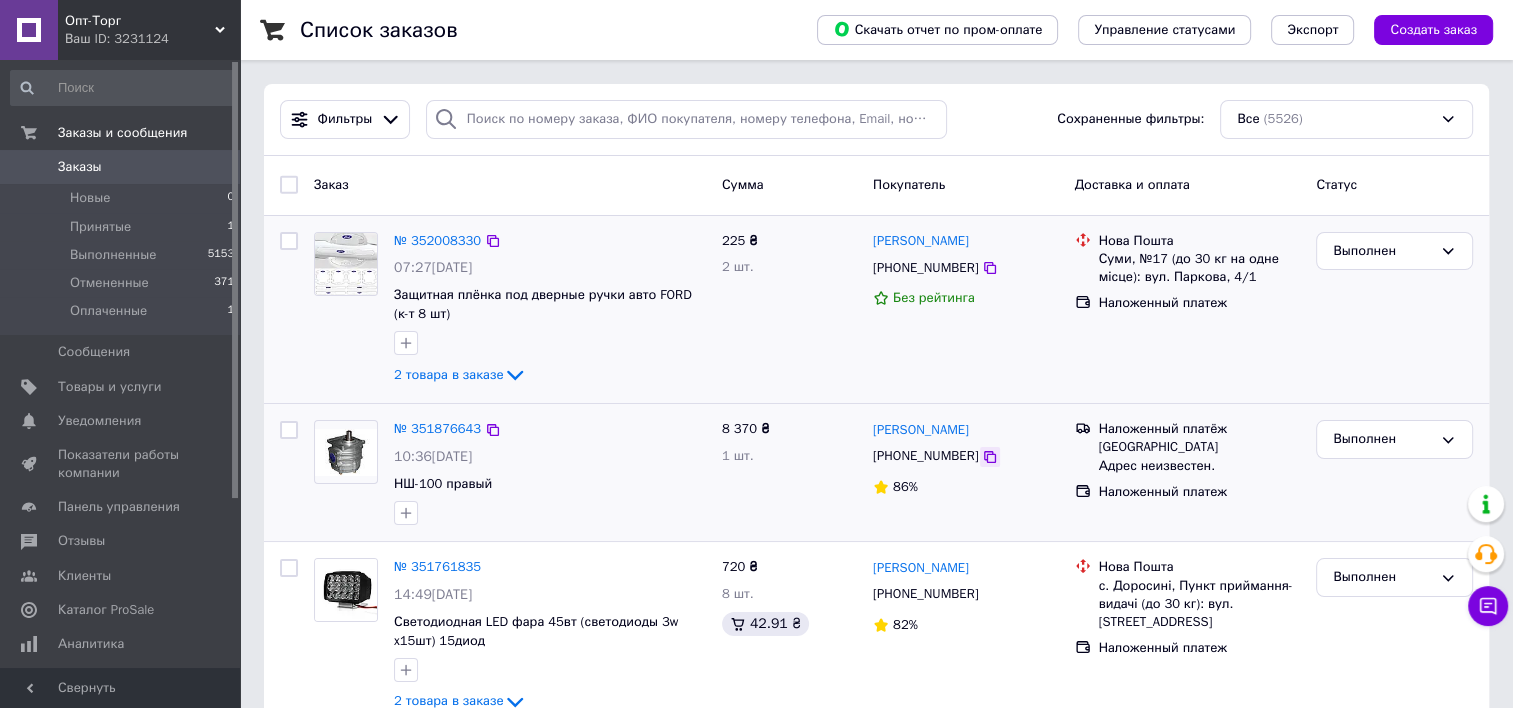 click 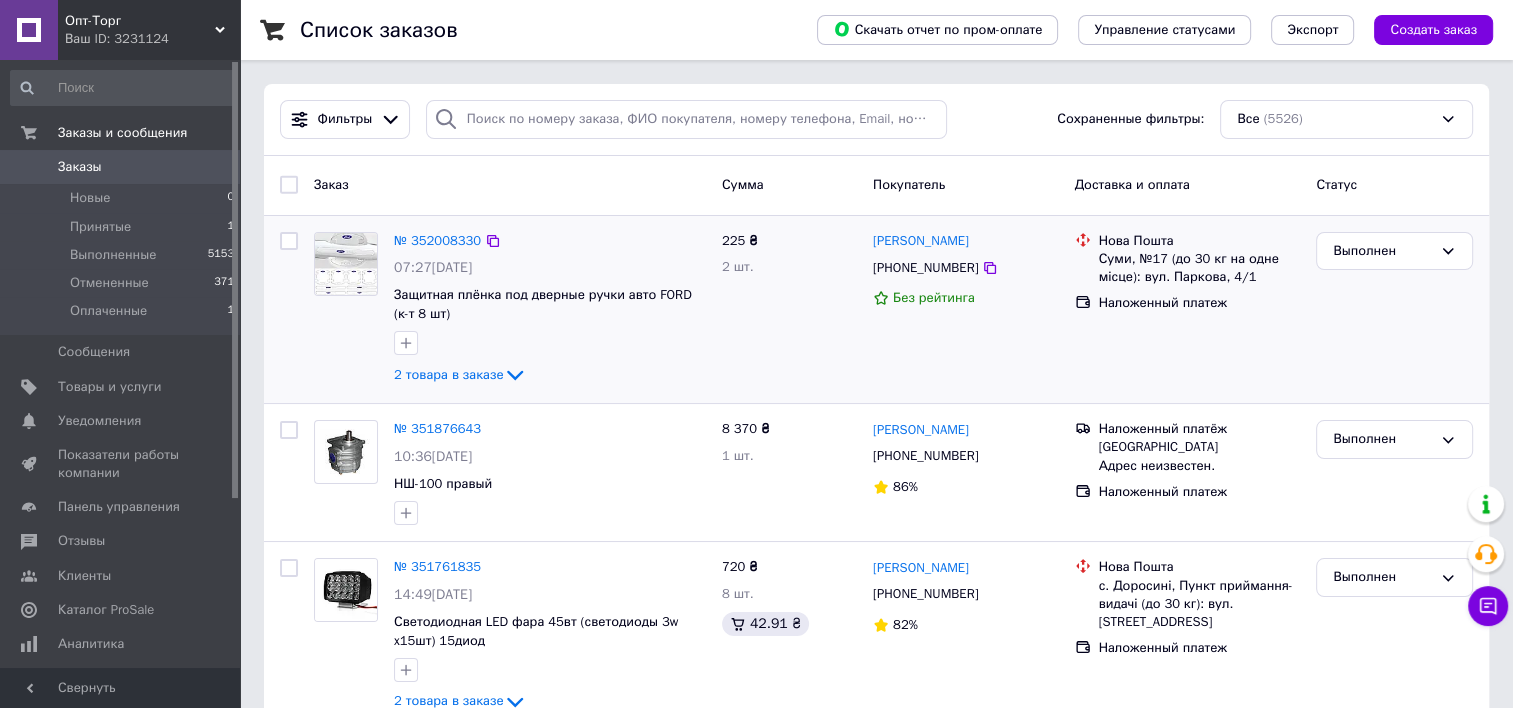 click on "Заказы" at bounding box center (121, 167) 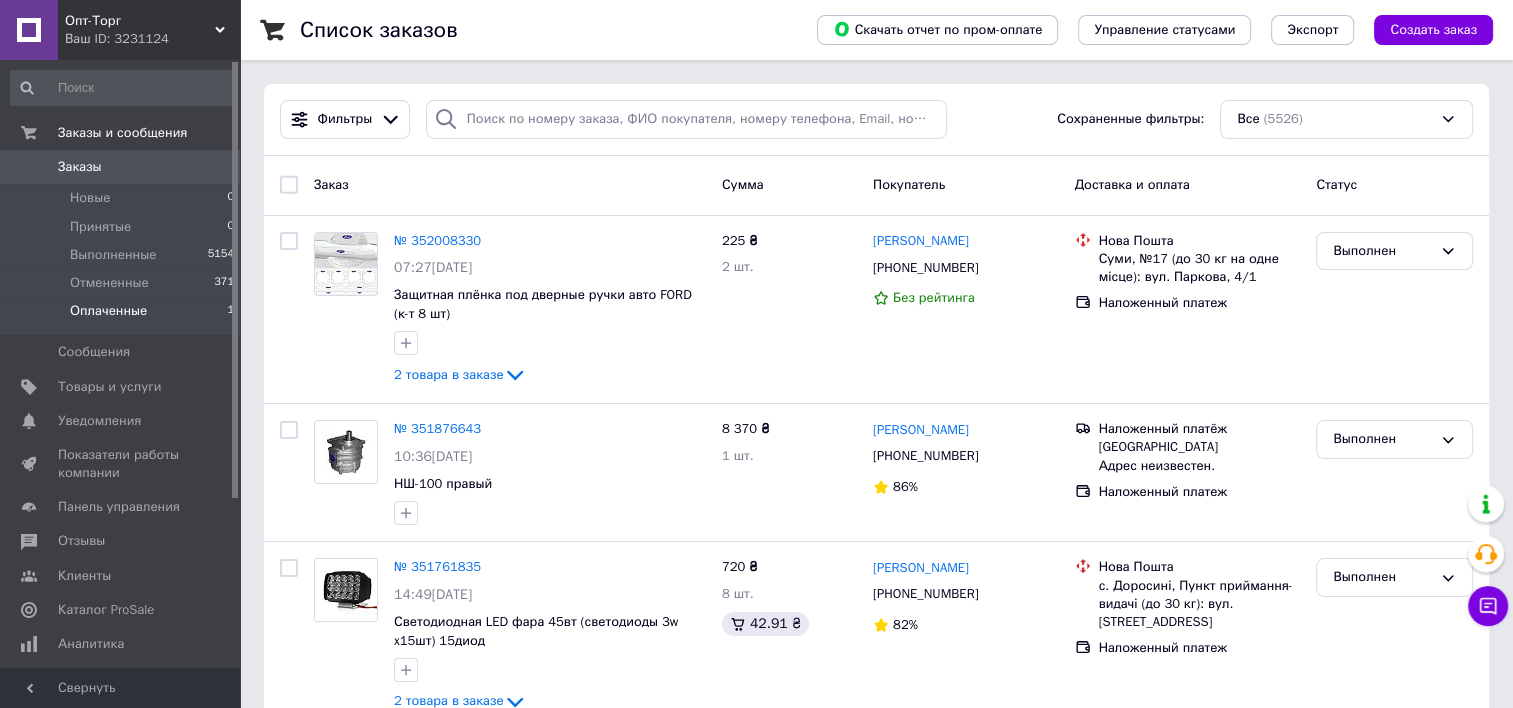click on "Оплаченные" at bounding box center (108, 311) 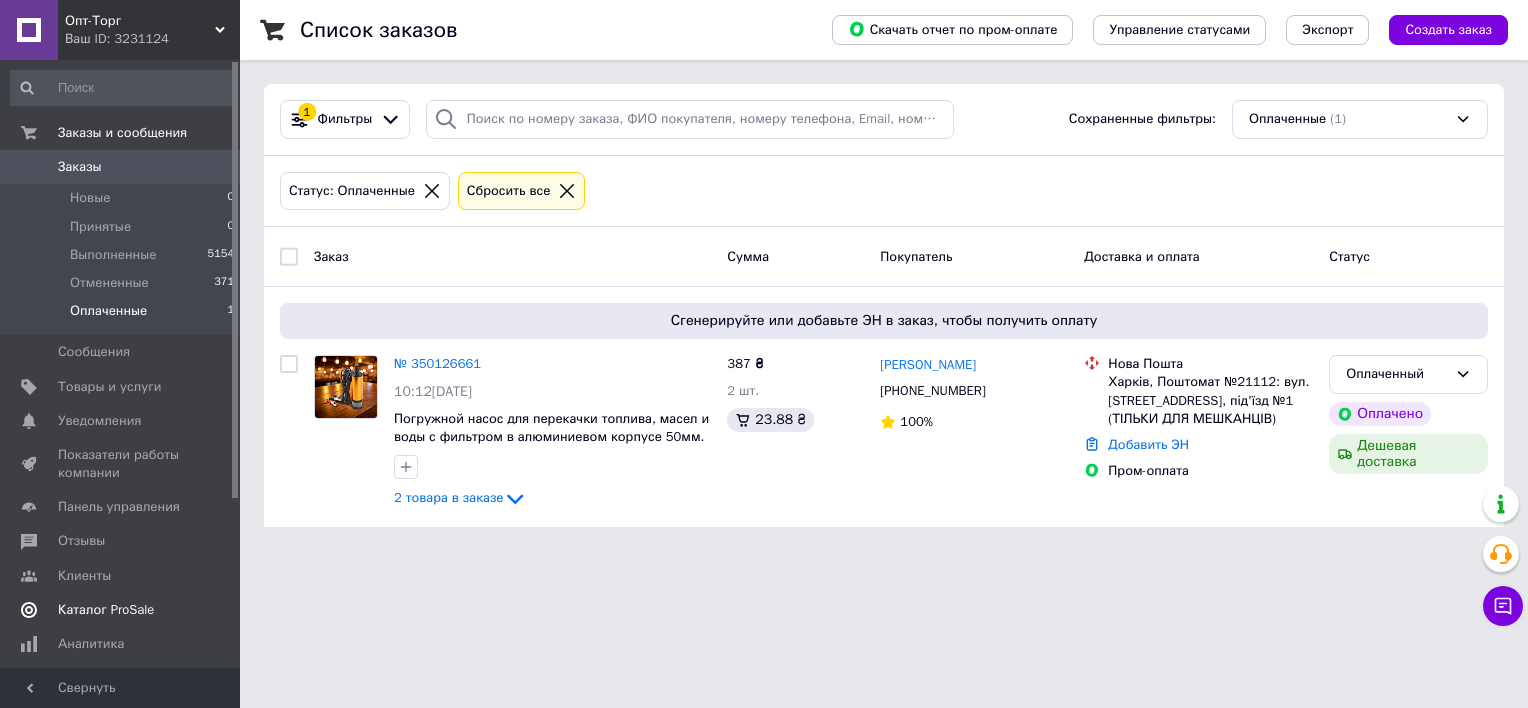 click on "Каталог ProSale" at bounding box center [123, 610] 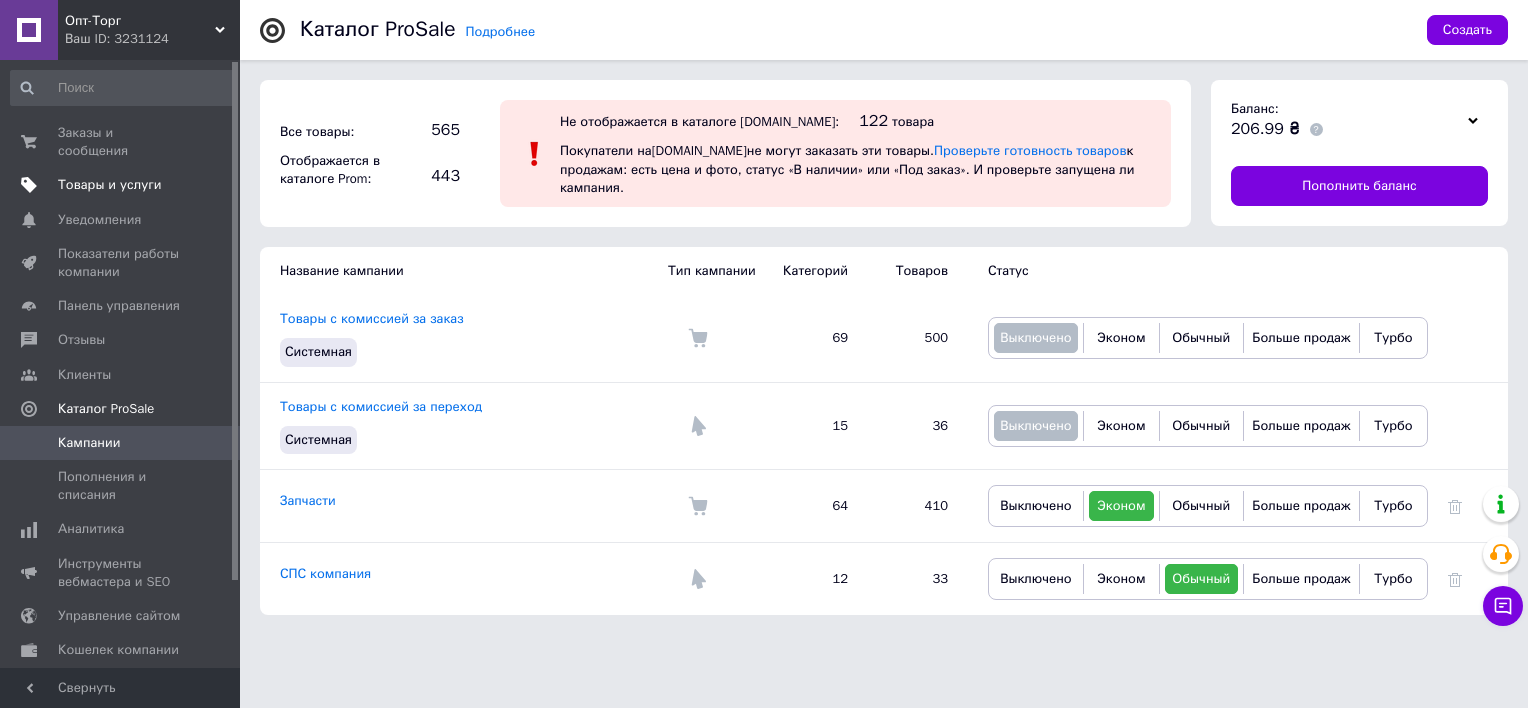 click on "Товары и услуги" at bounding box center [110, 185] 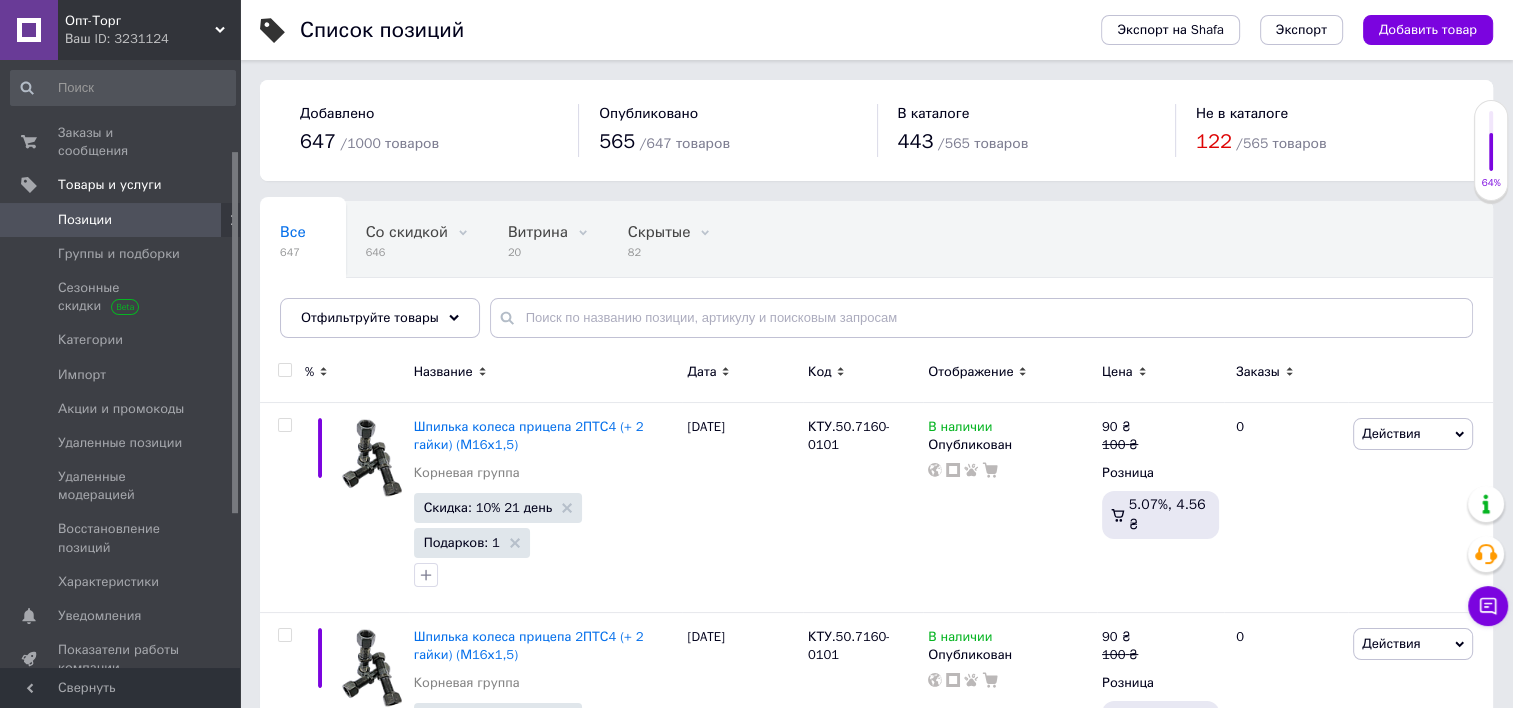 scroll, scrollTop: 300, scrollLeft: 0, axis: vertical 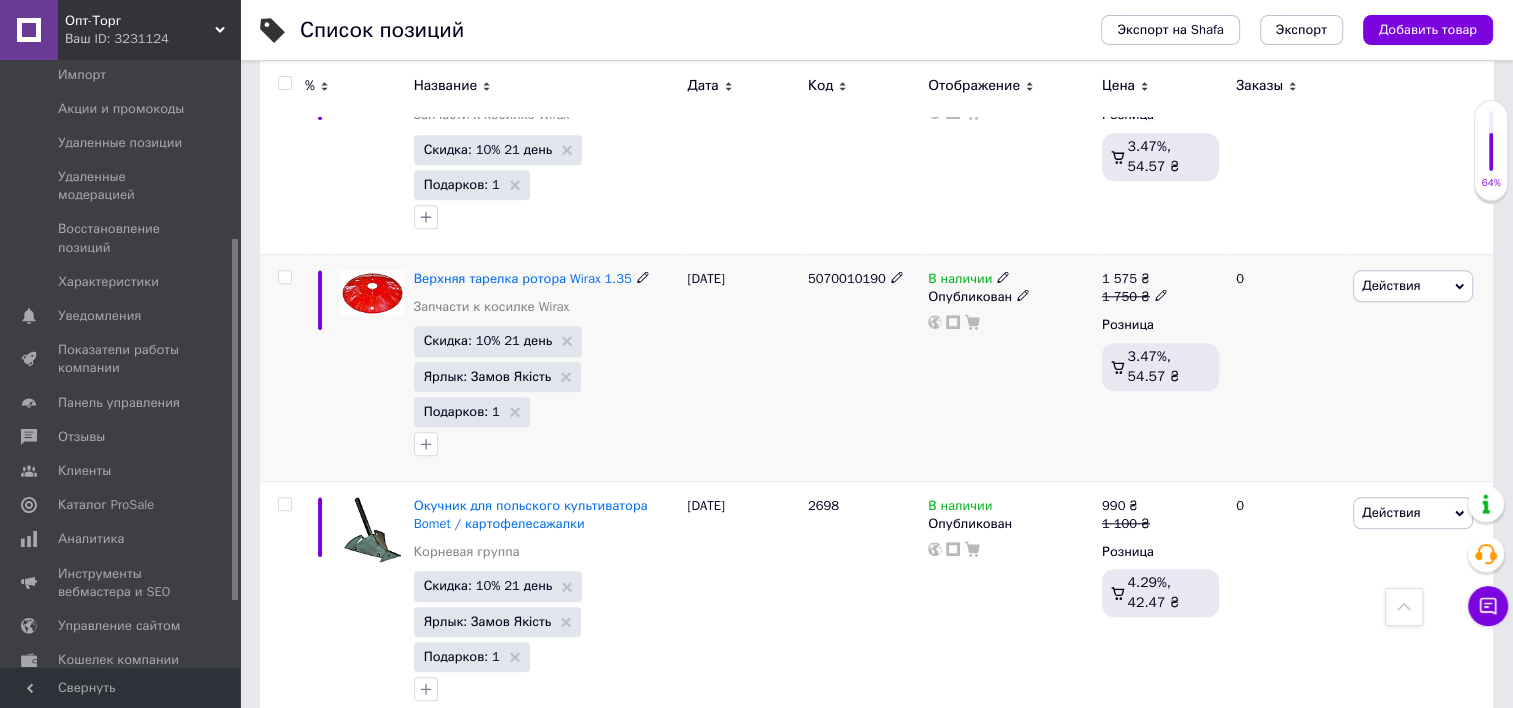 click 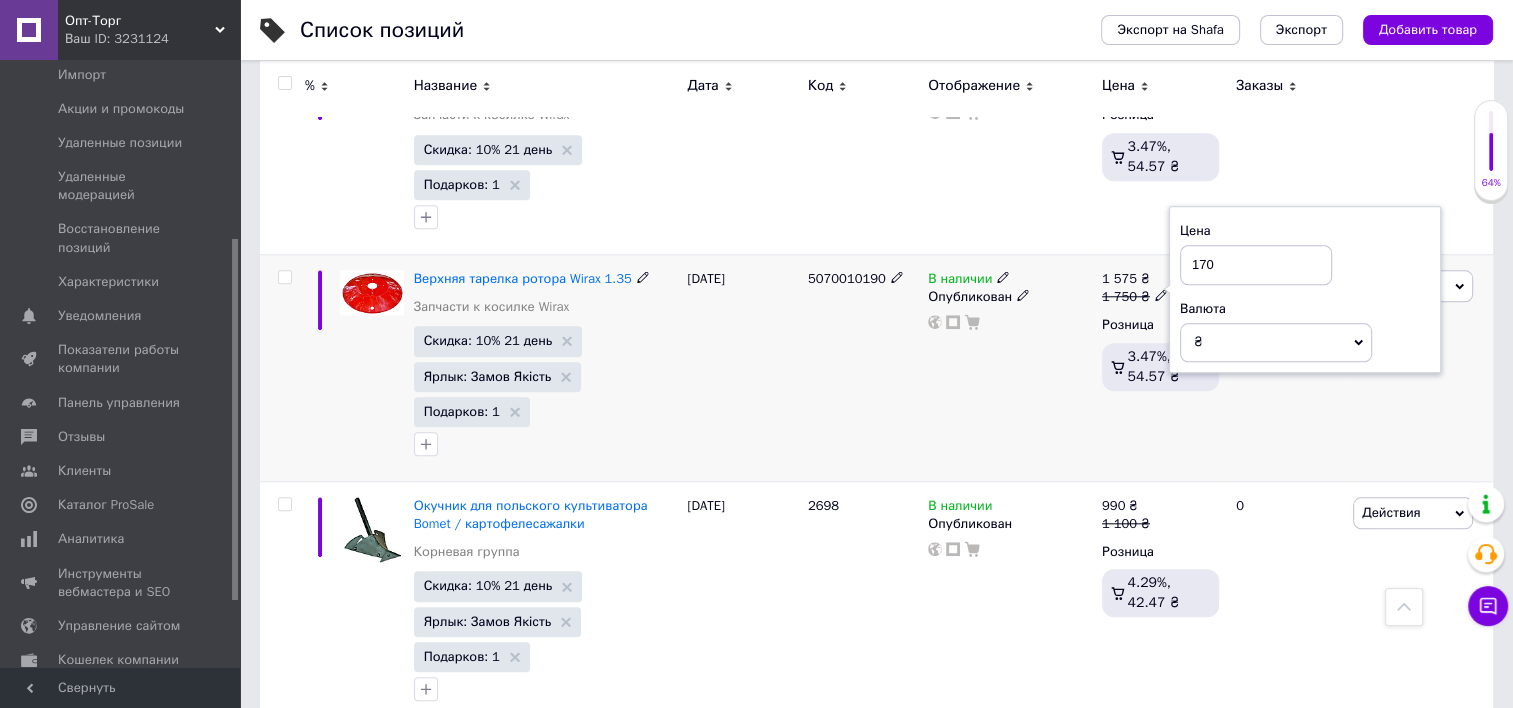type on "1700" 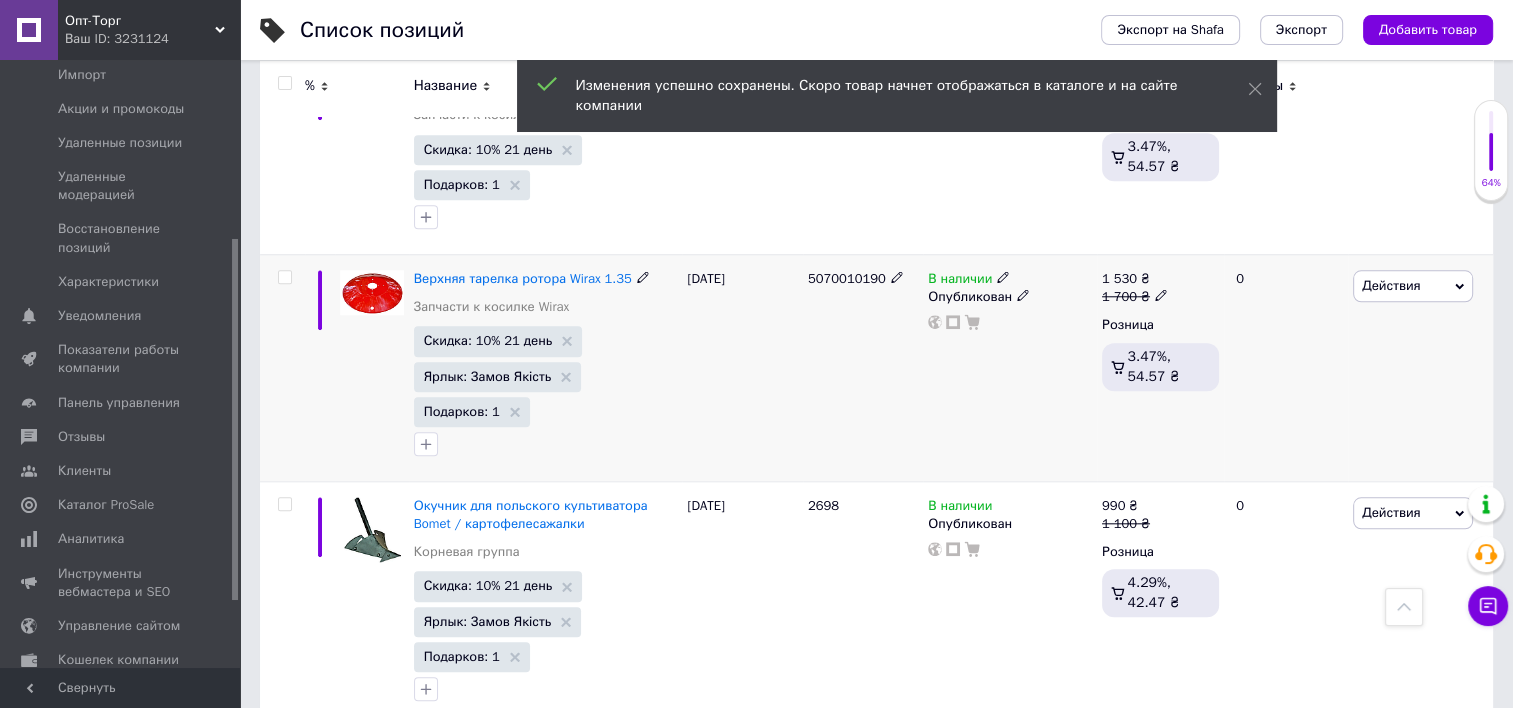 click on "1 700   ₴" at bounding box center (1135, 297) 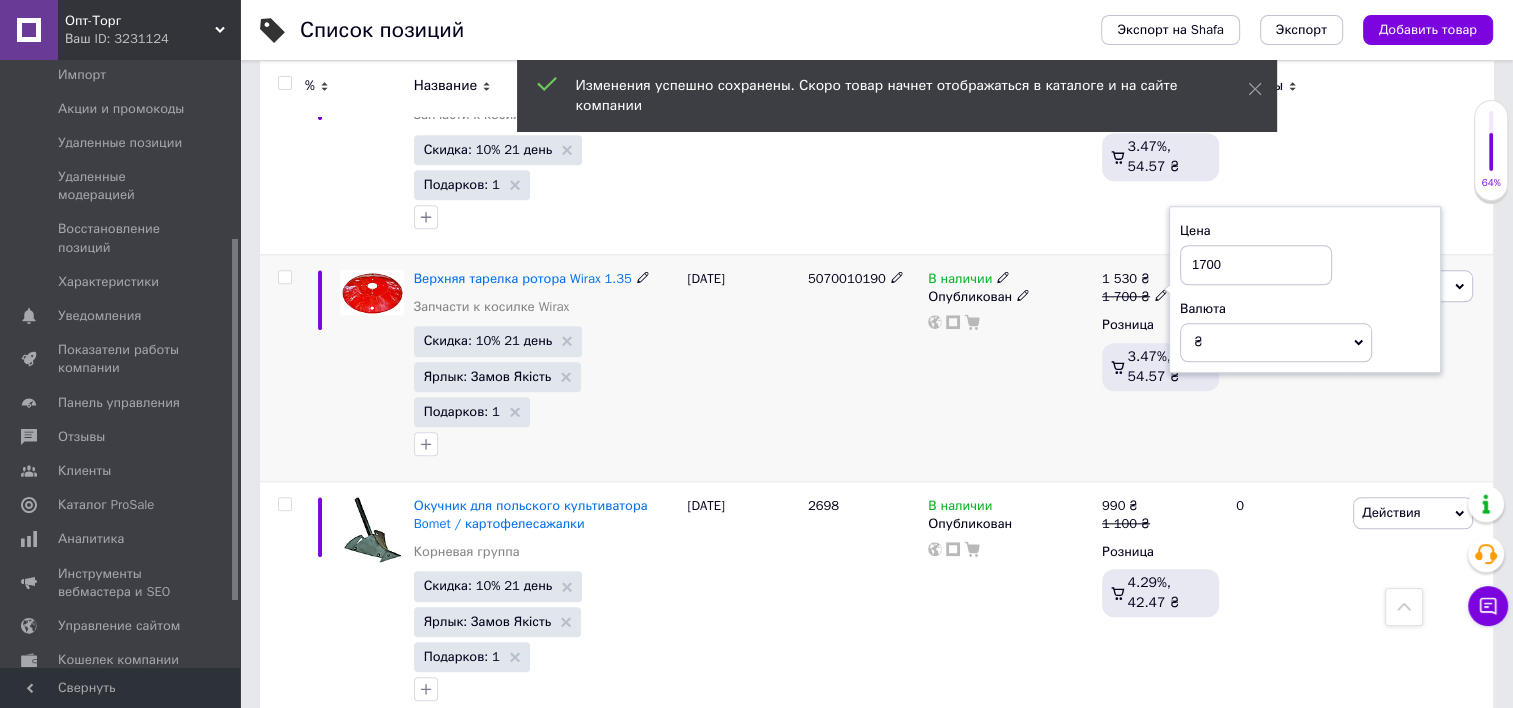 click at bounding box center [1161, 294] 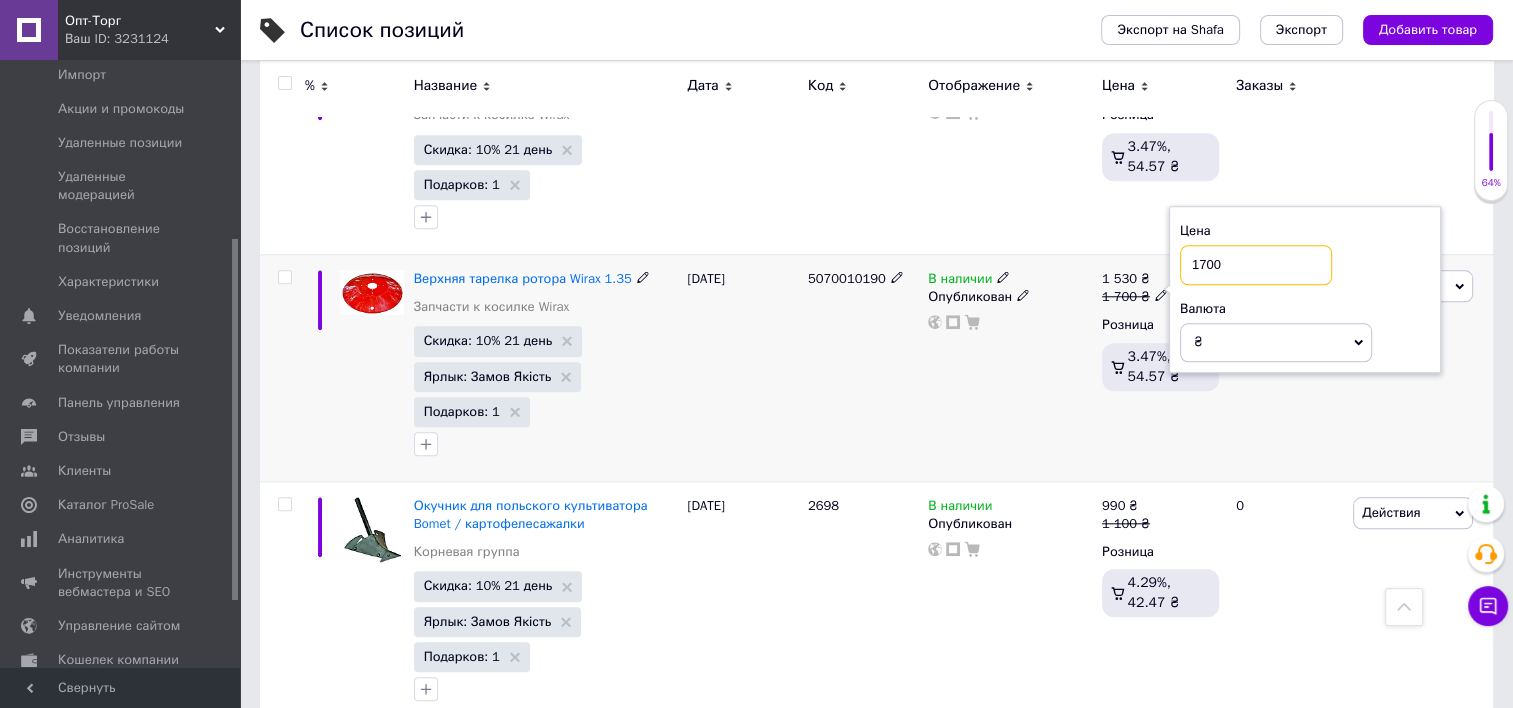 click on "1700" at bounding box center [1256, 265] 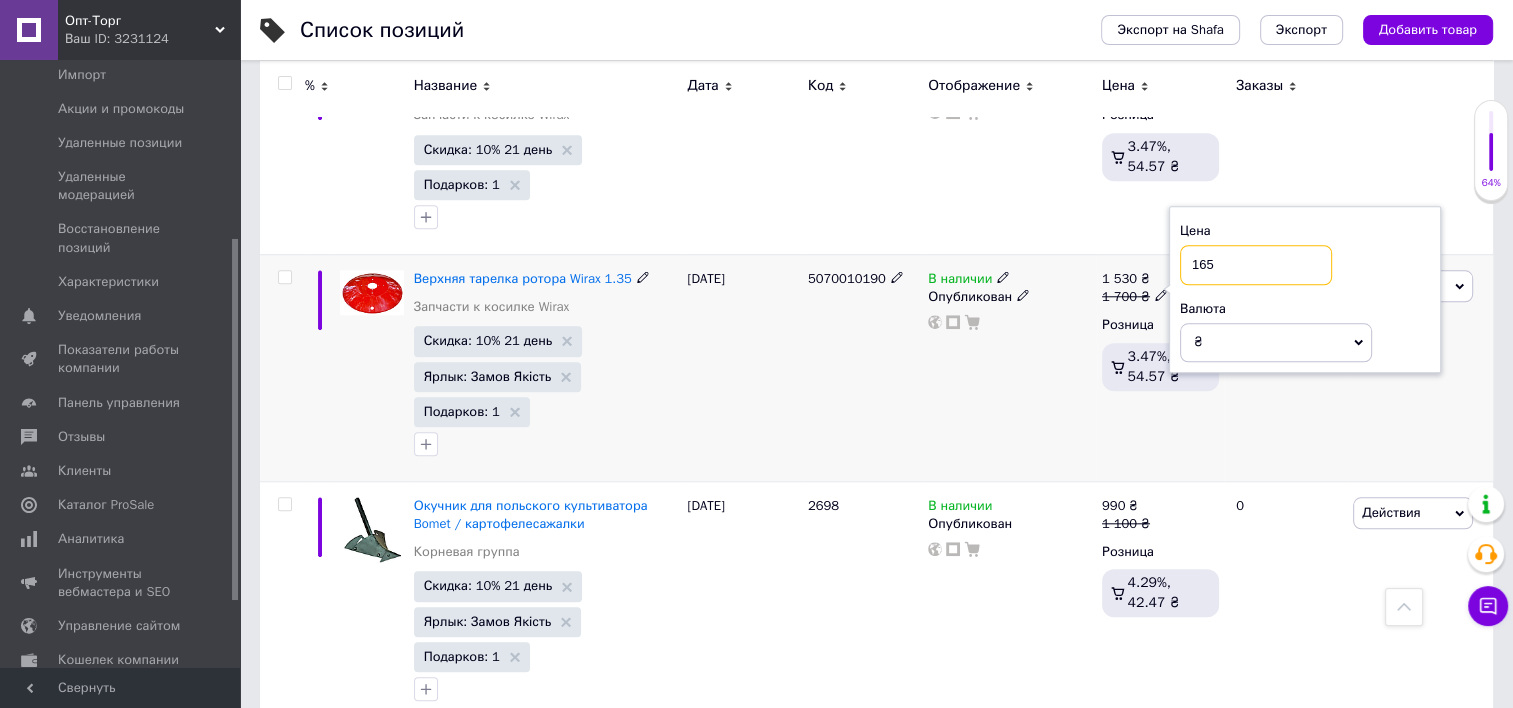 type on "1650" 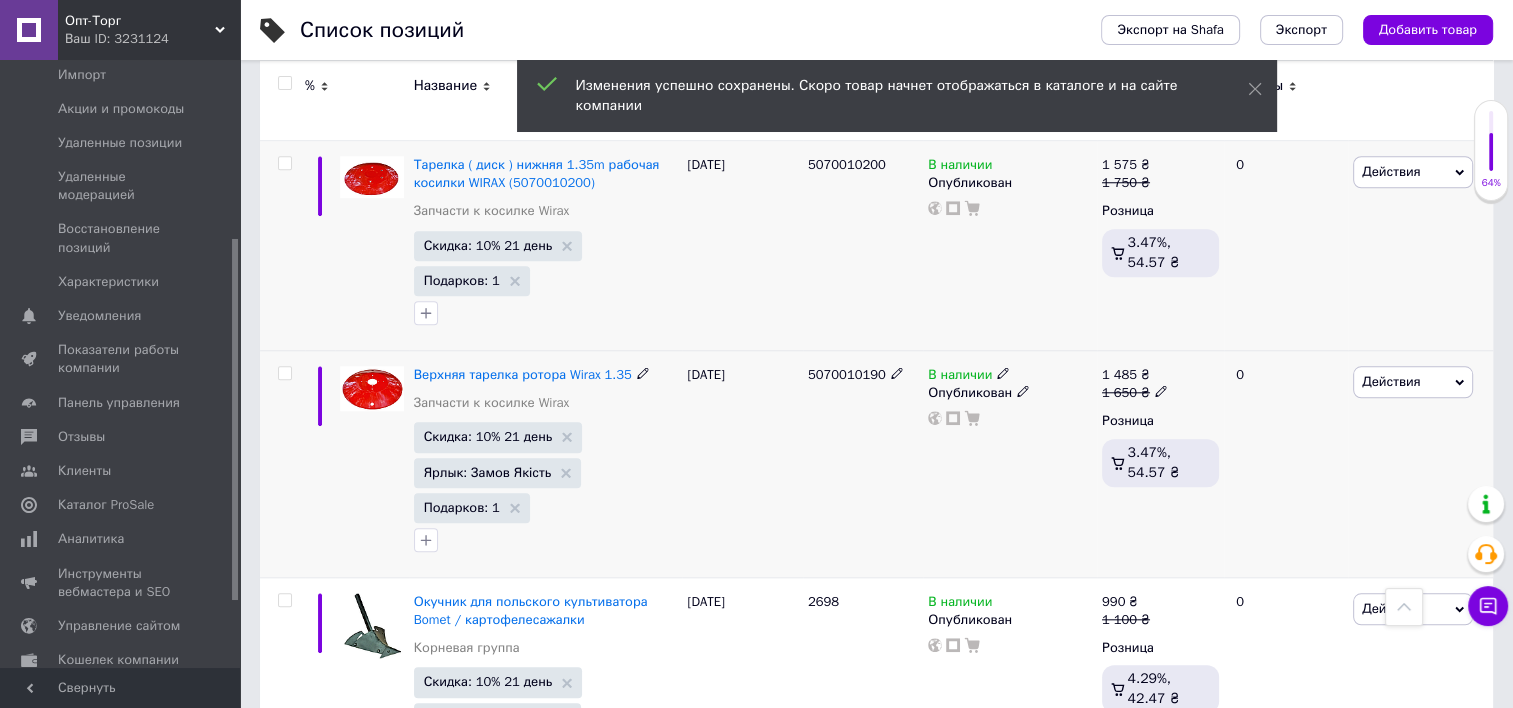 scroll, scrollTop: 1681, scrollLeft: 0, axis: vertical 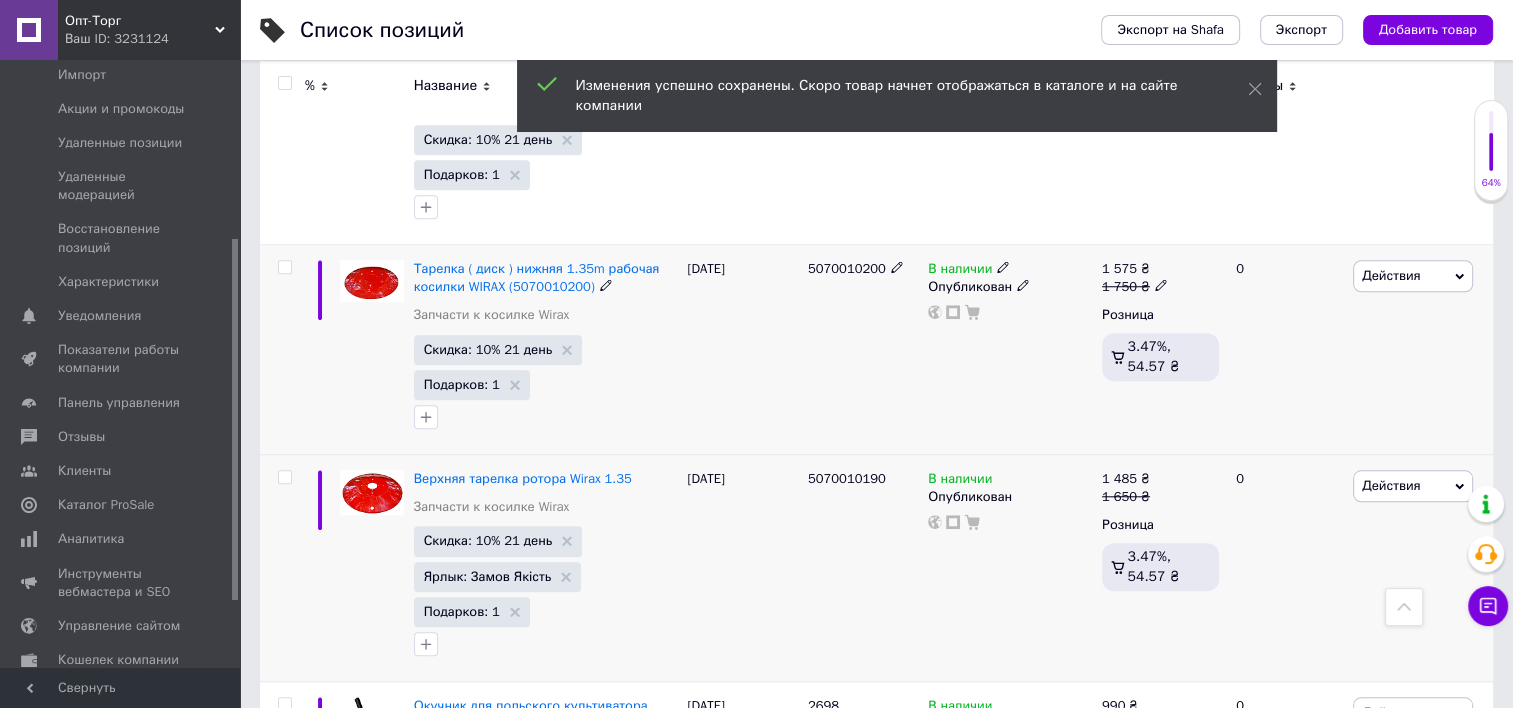 click 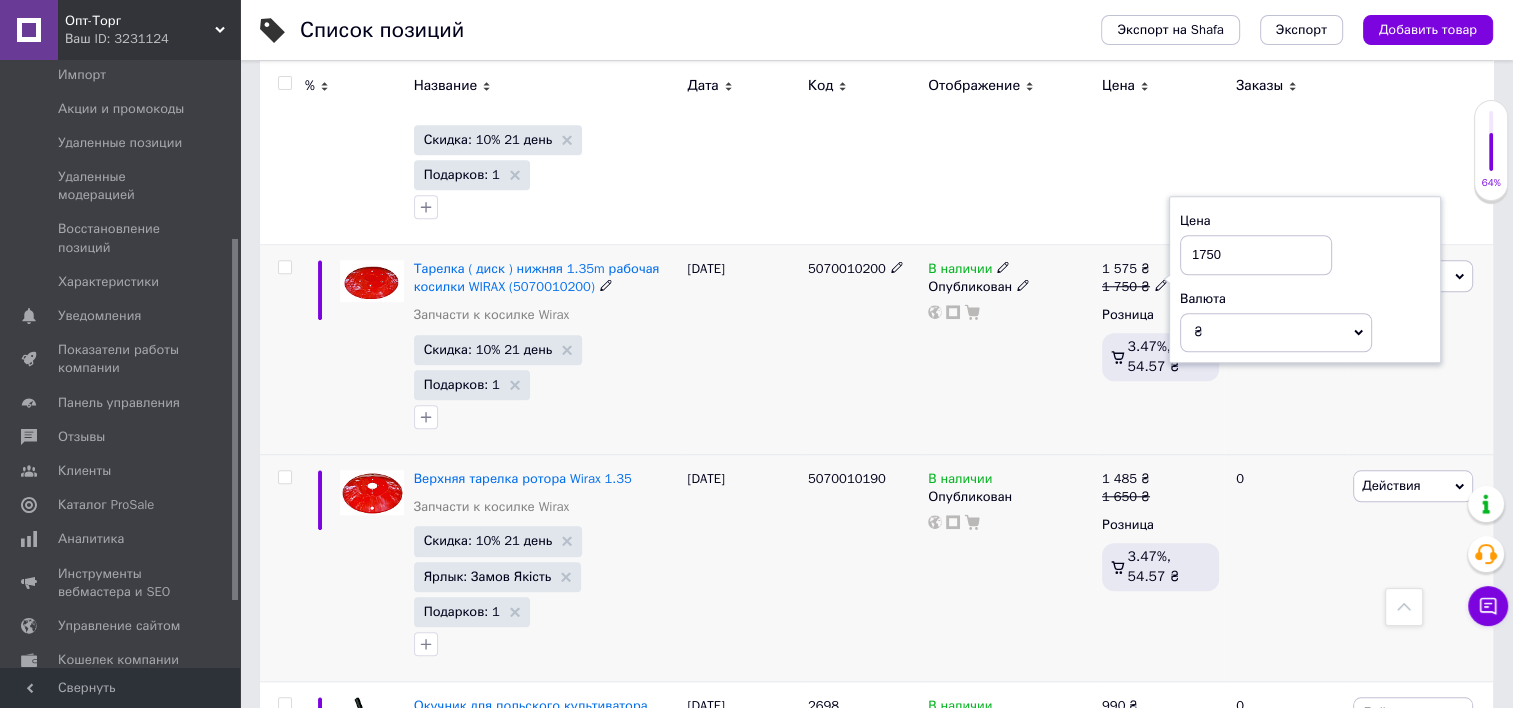drag, startPoint x: 1232, startPoint y: 207, endPoint x: 1197, endPoint y: 202, distance: 35.35534 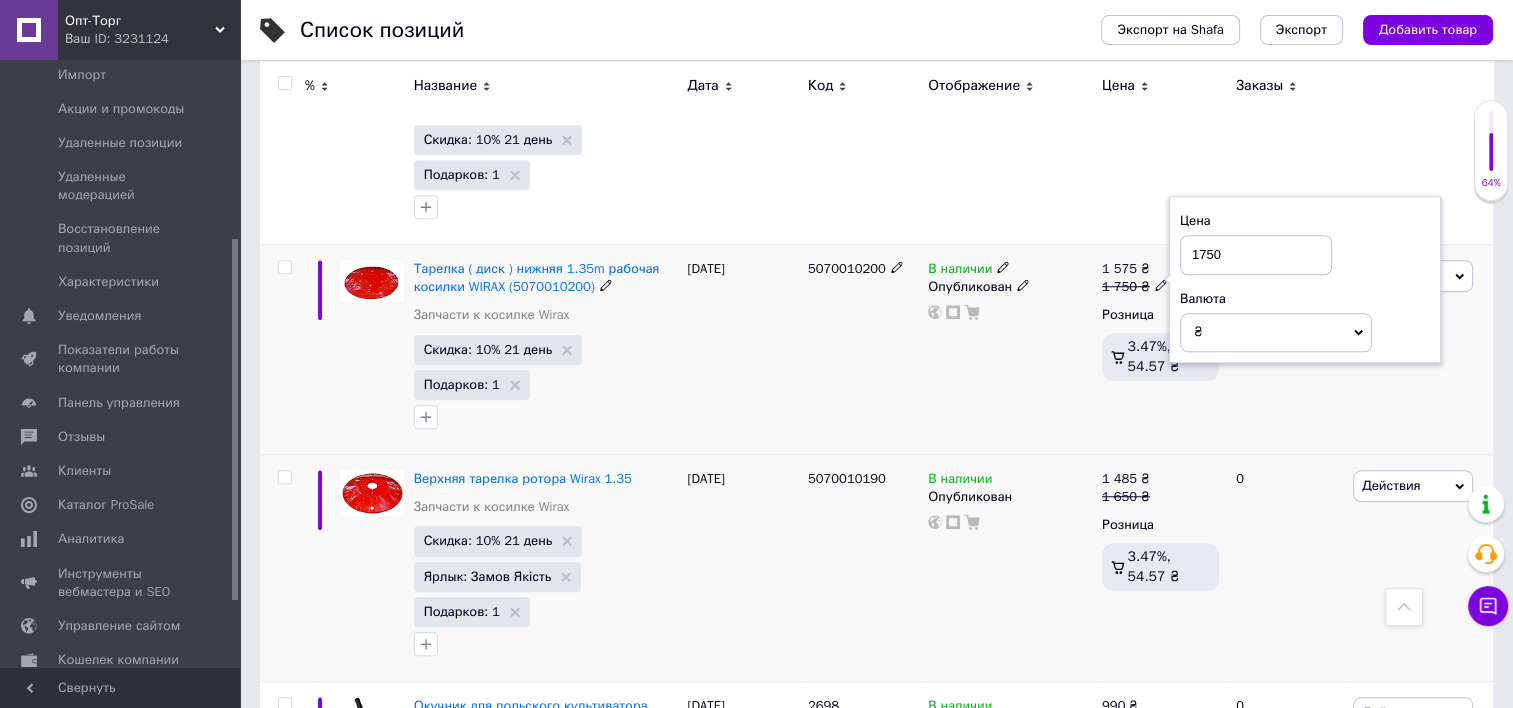 click on "1750" at bounding box center [1256, 255] 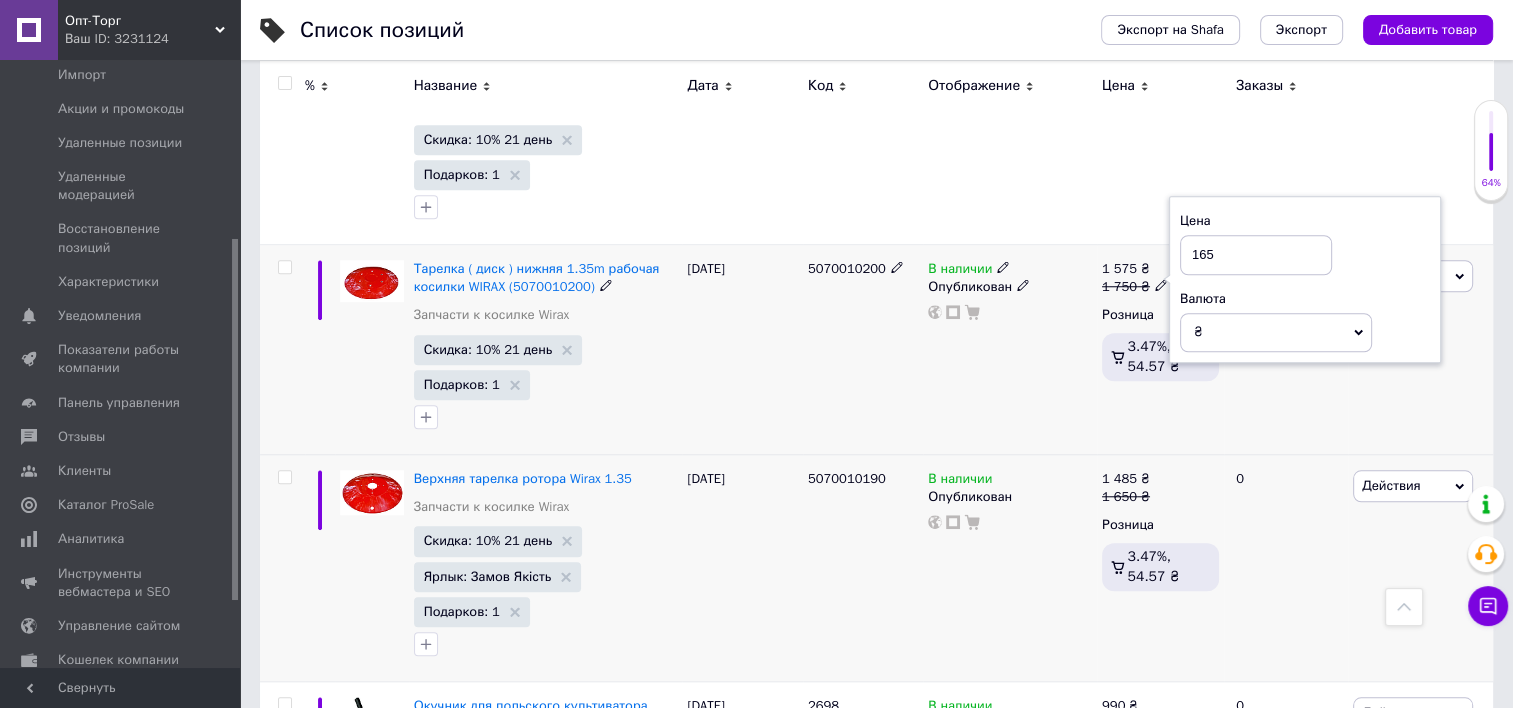 type on "1650" 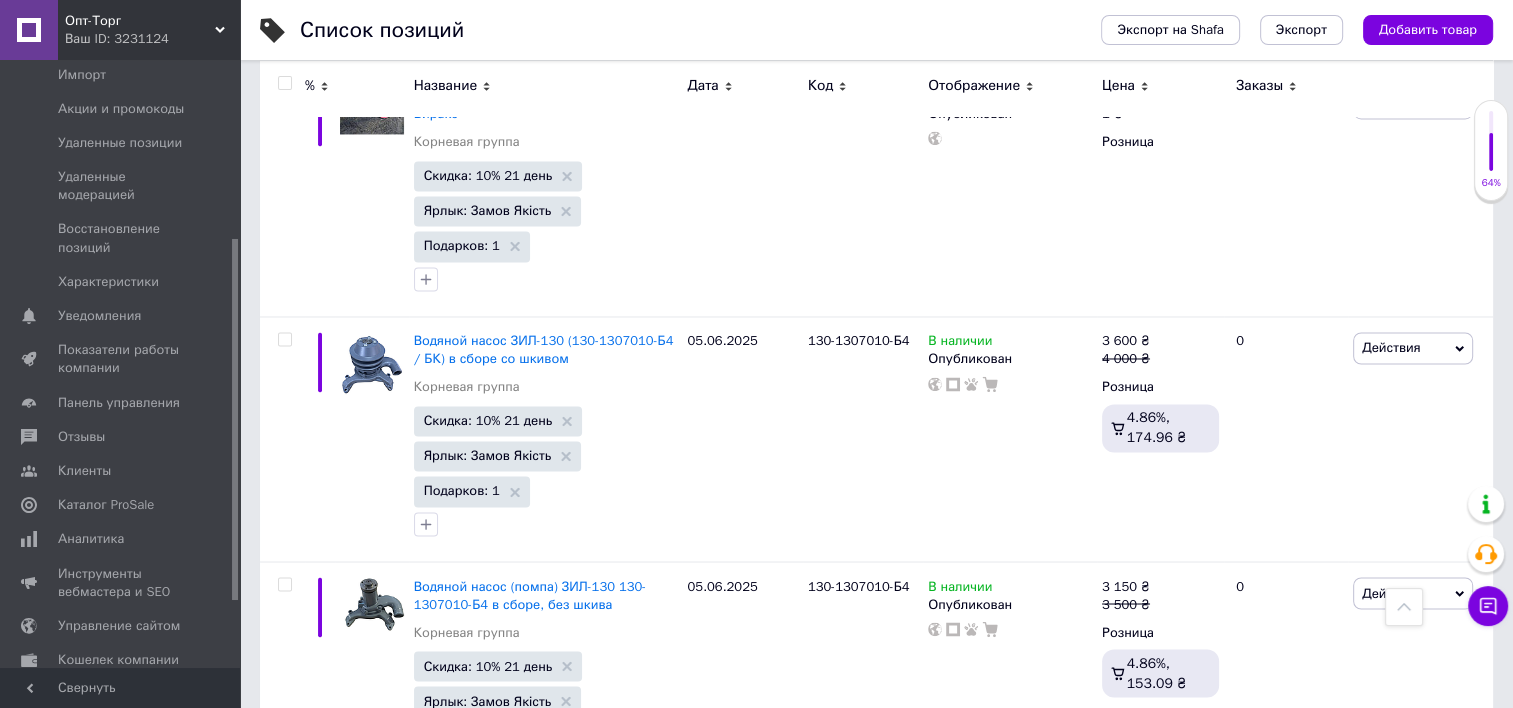 scroll, scrollTop: 3281, scrollLeft: 0, axis: vertical 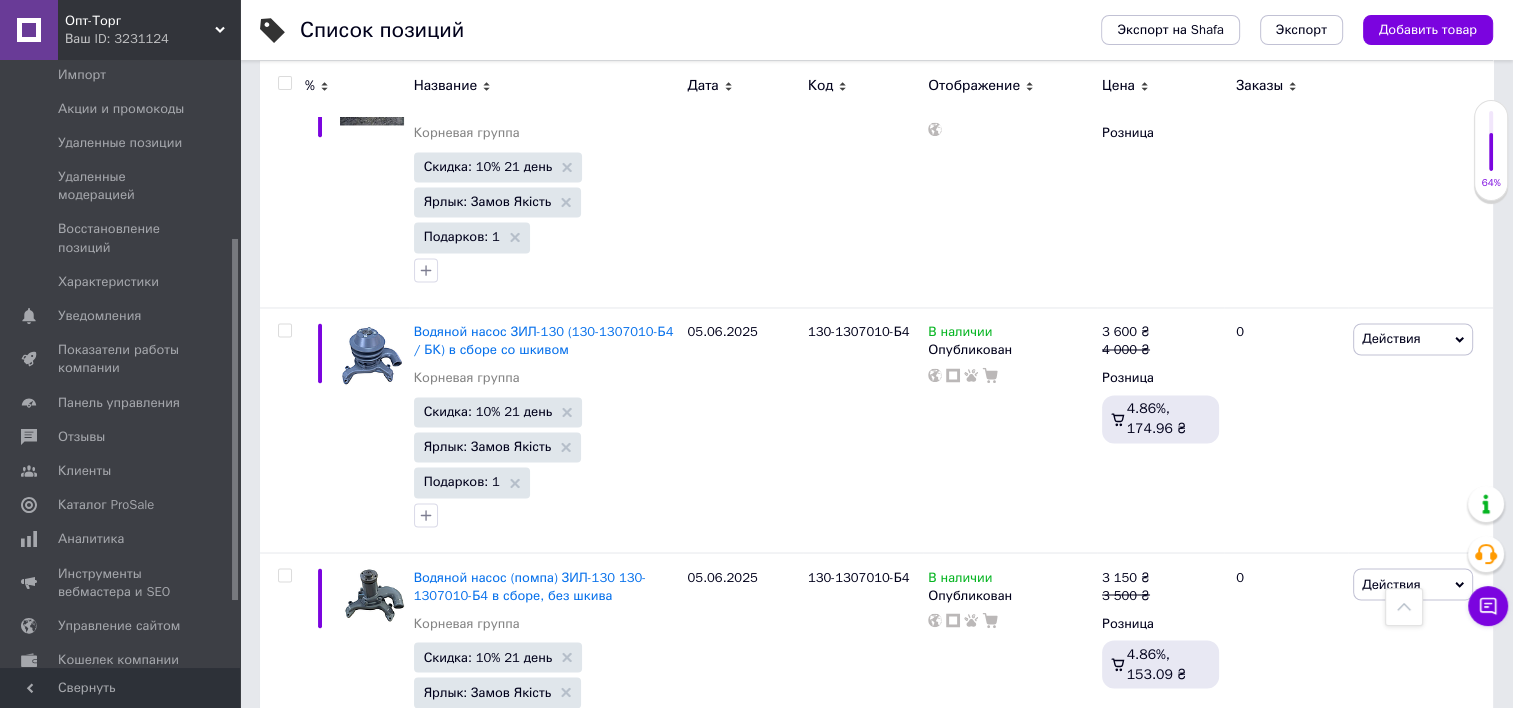 click on "Ваш ID: 3231124" at bounding box center [152, 39] 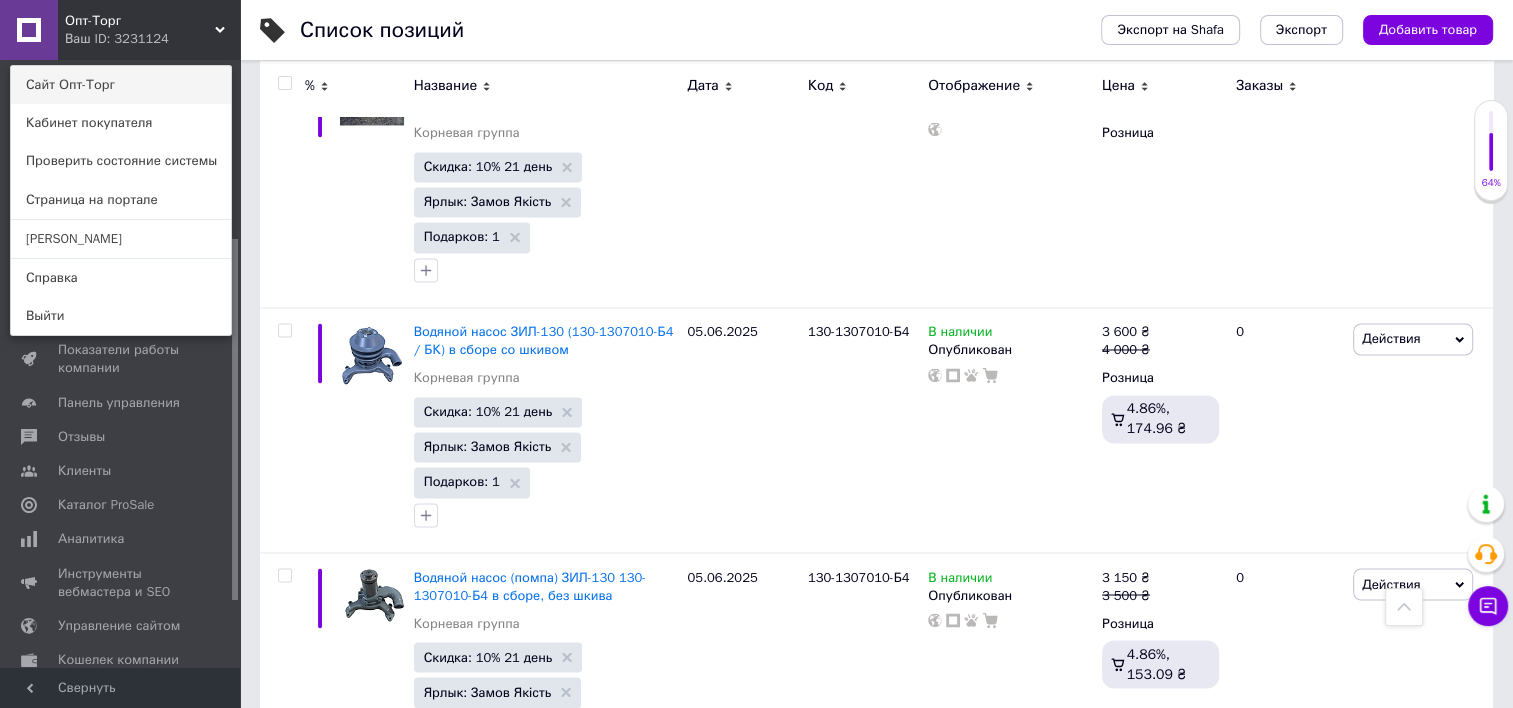 scroll, scrollTop: 3181, scrollLeft: 0, axis: vertical 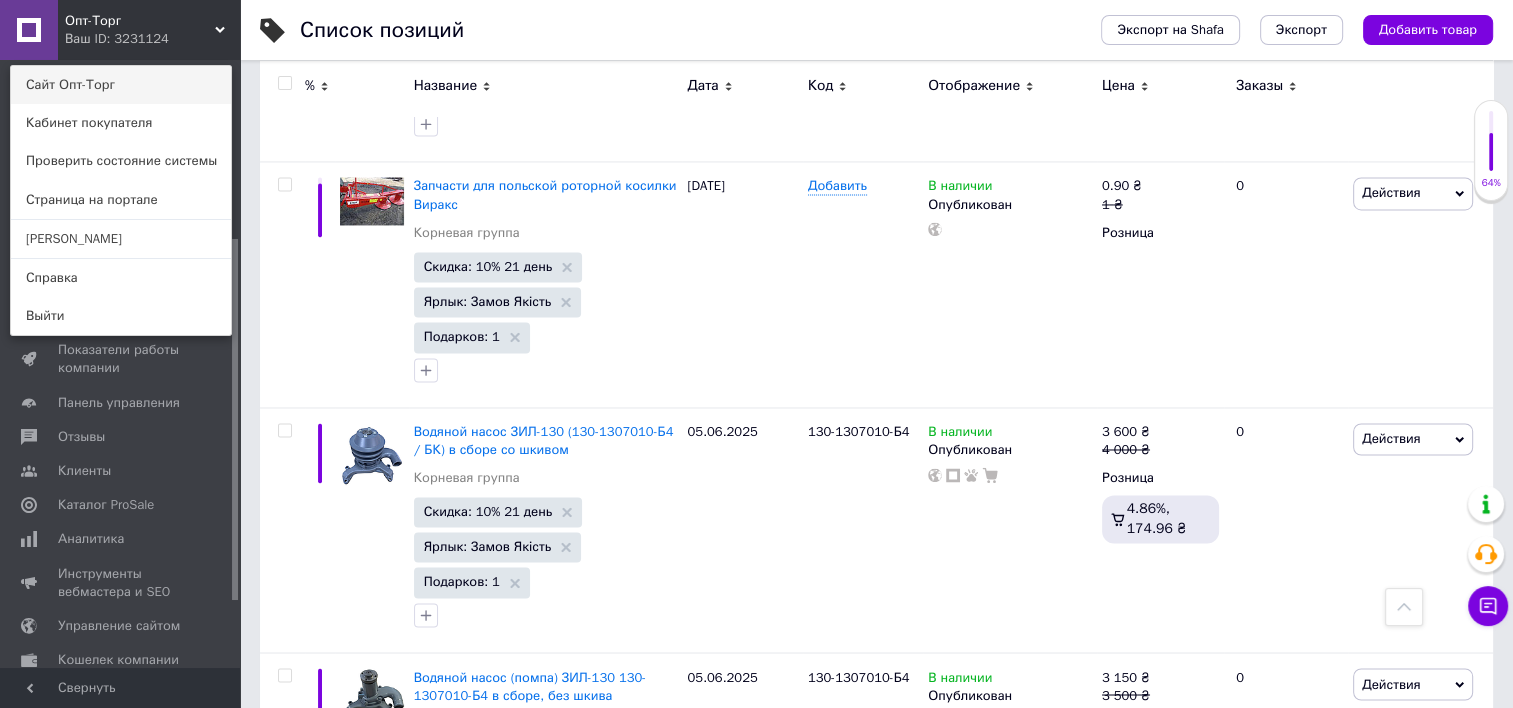click on "Сайт Опт-Торг" at bounding box center (121, 85) 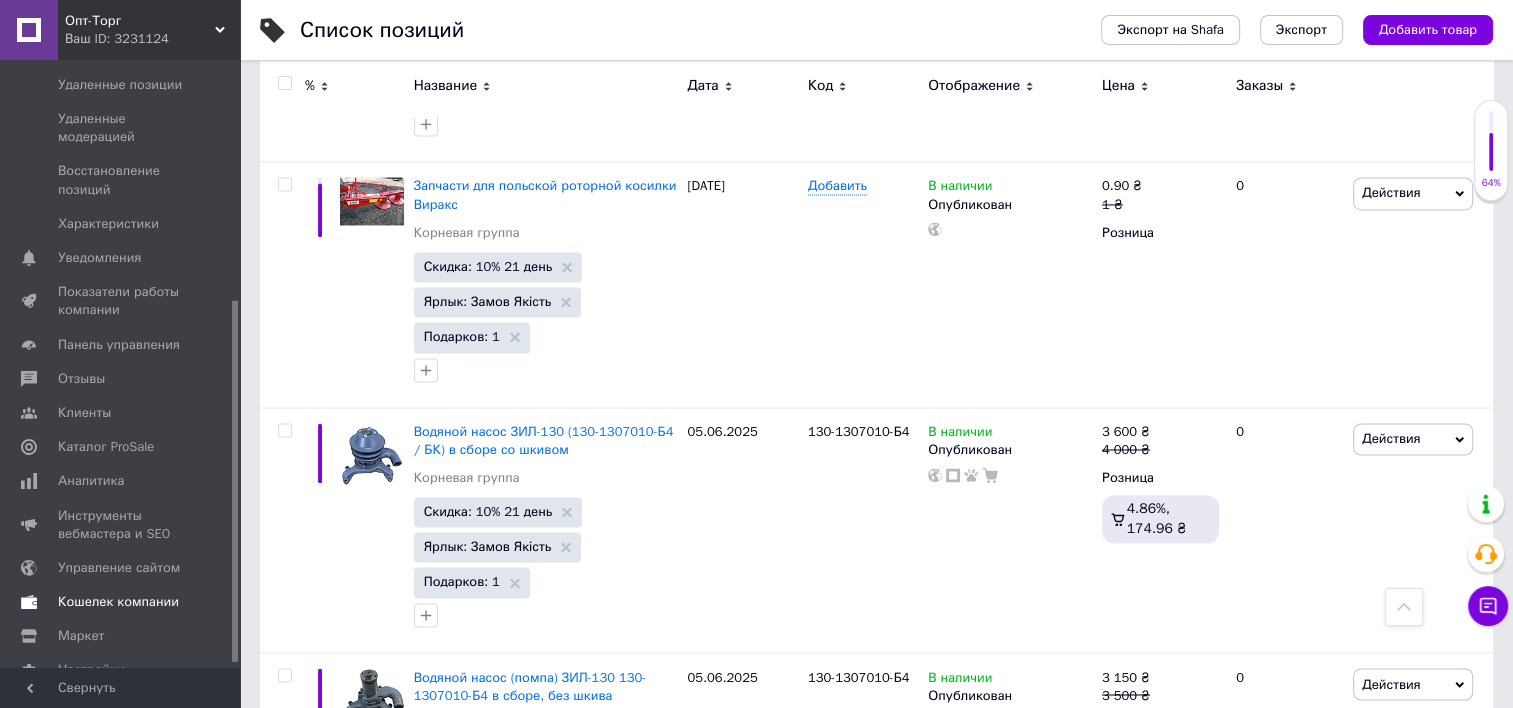 scroll, scrollTop: 411, scrollLeft: 0, axis: vertical 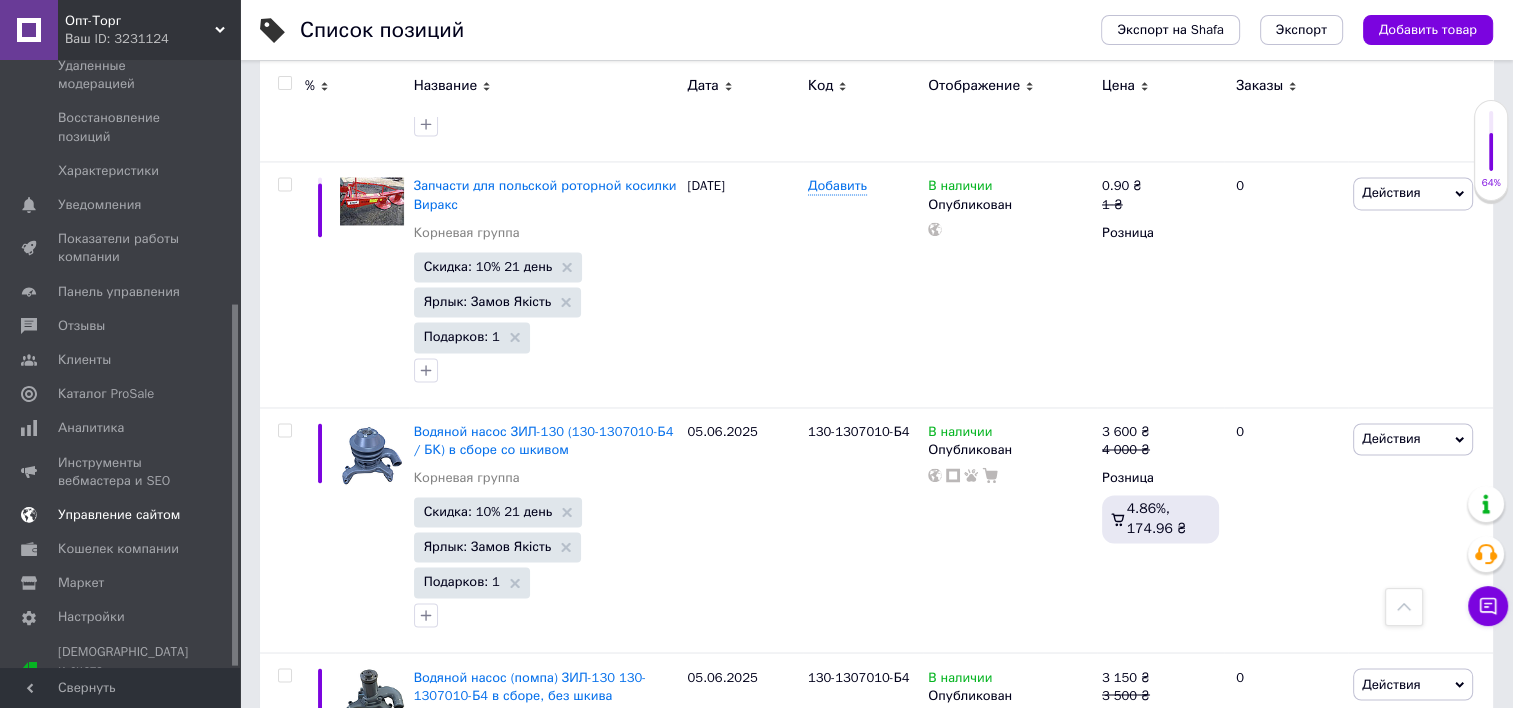 click on "Управление сайтом" at bounding box center (119, 515) 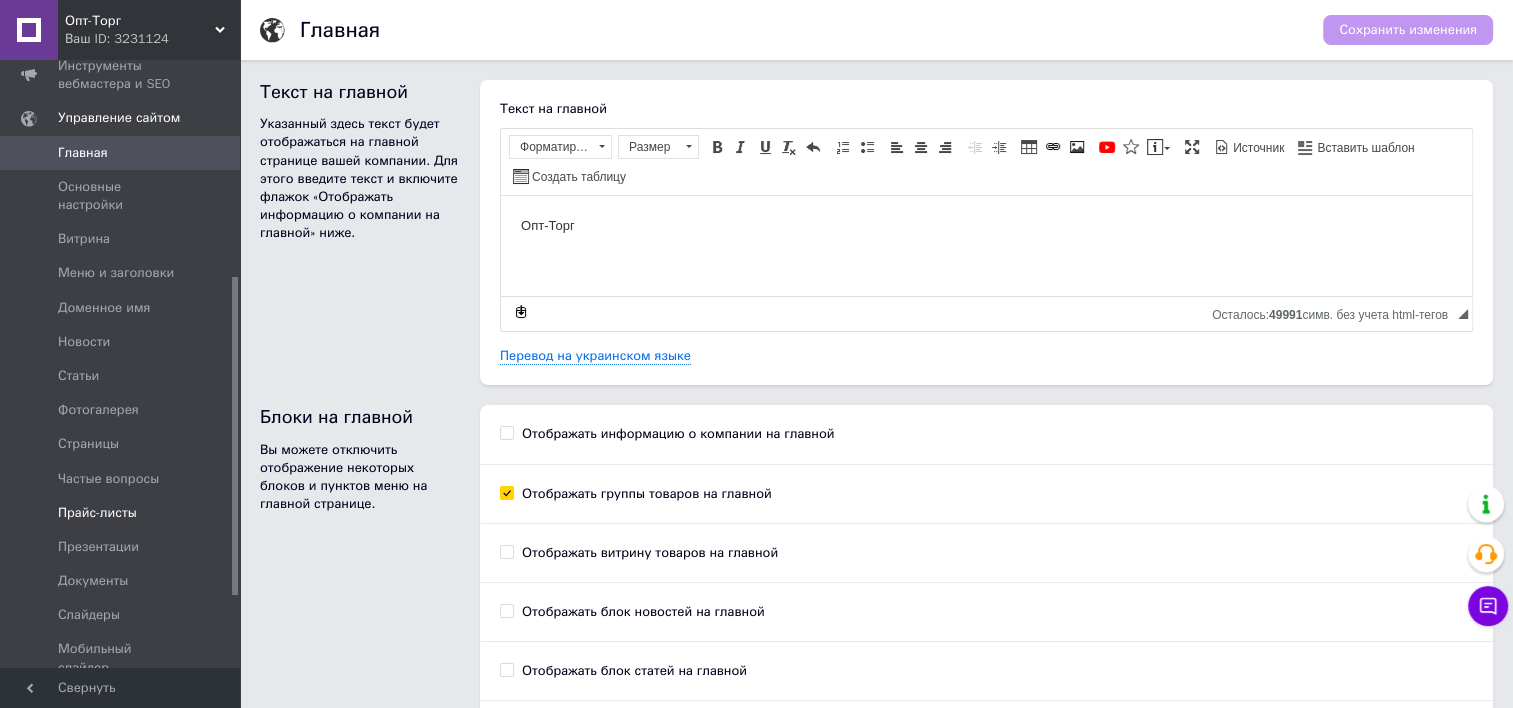 scroll, scrollTop: 0, scrollLeft: 0, axis: both 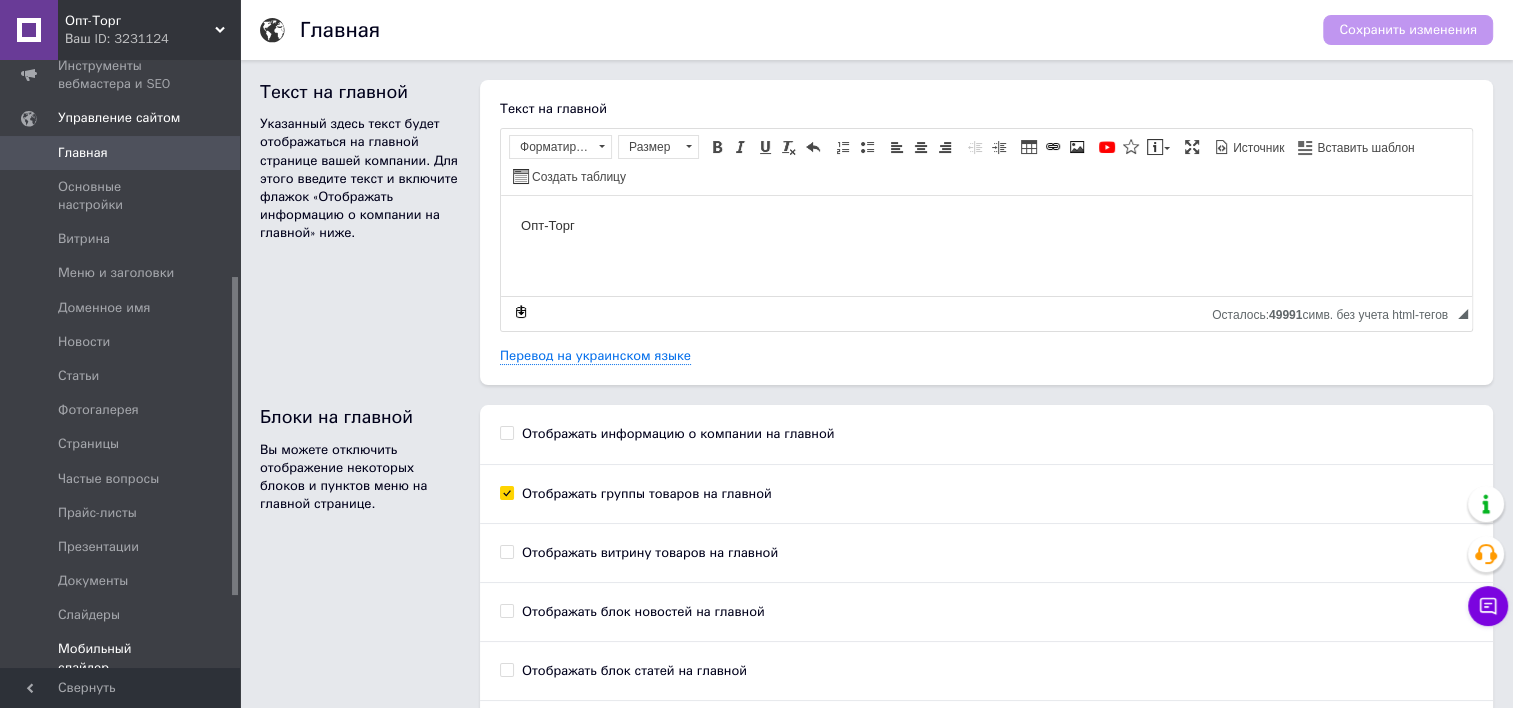 click on "Мобильный слайдер" at bounding box center (121, 658) 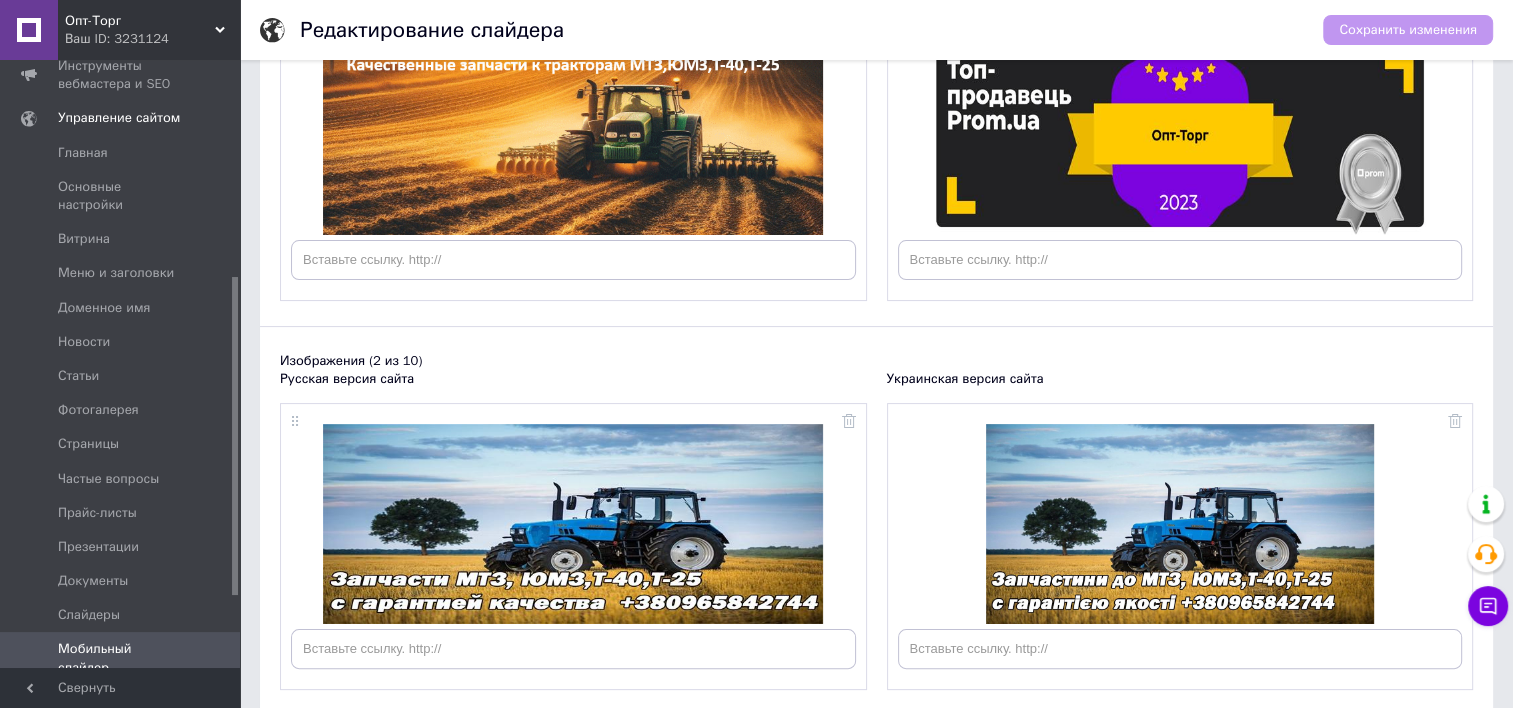 scroll, scrollTop: 0, scrollLeft: 0, axis: both 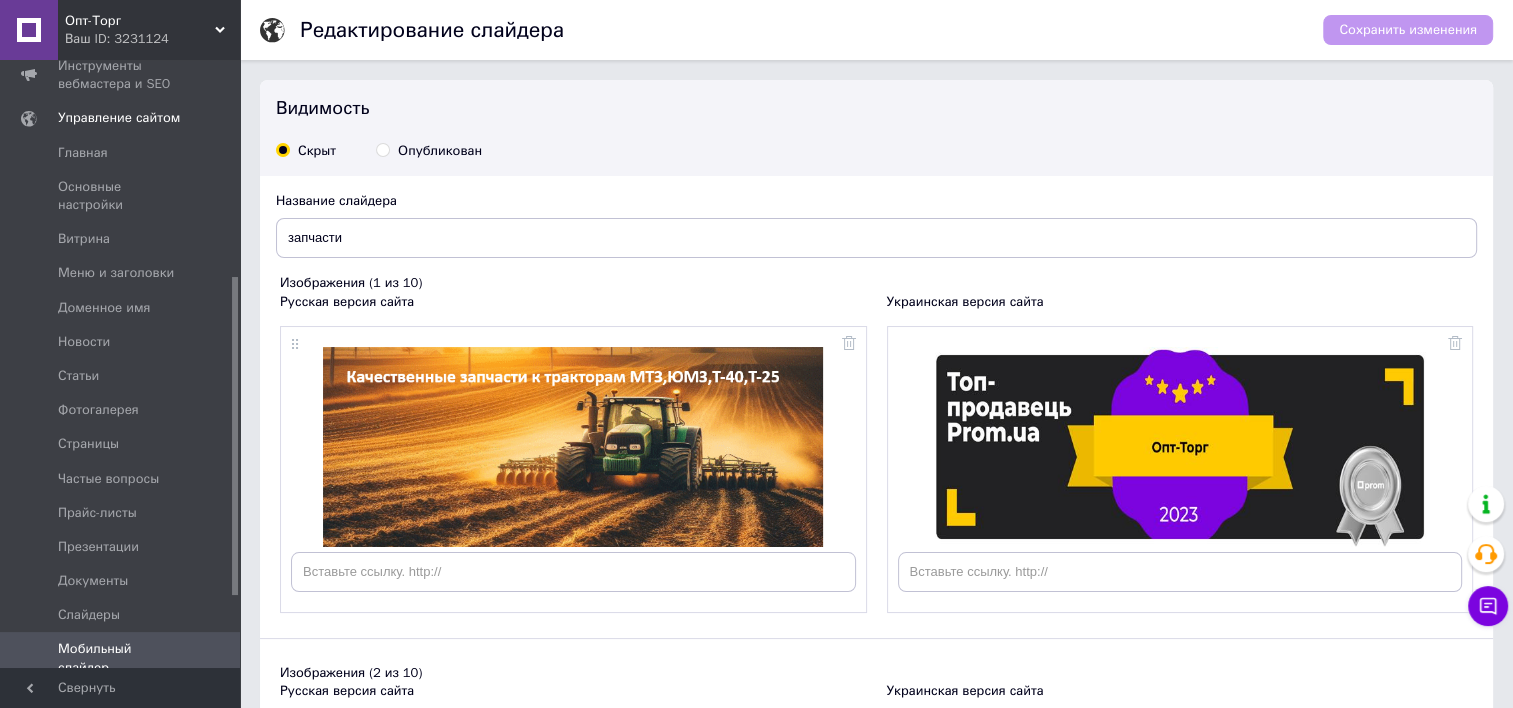 click on "Опубликован" at bounding box center [440, 151] 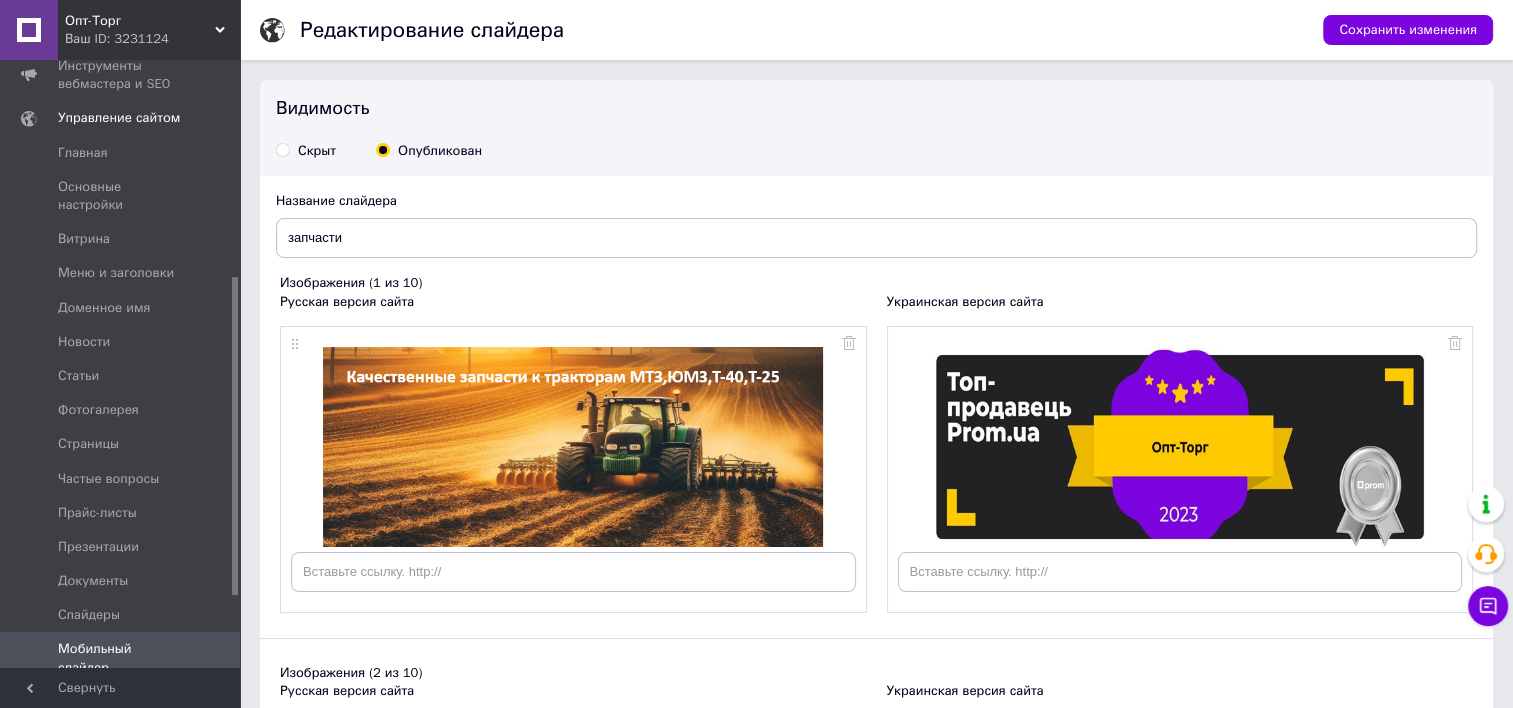 click on "Скрыт" at bounding box center (282, 149) 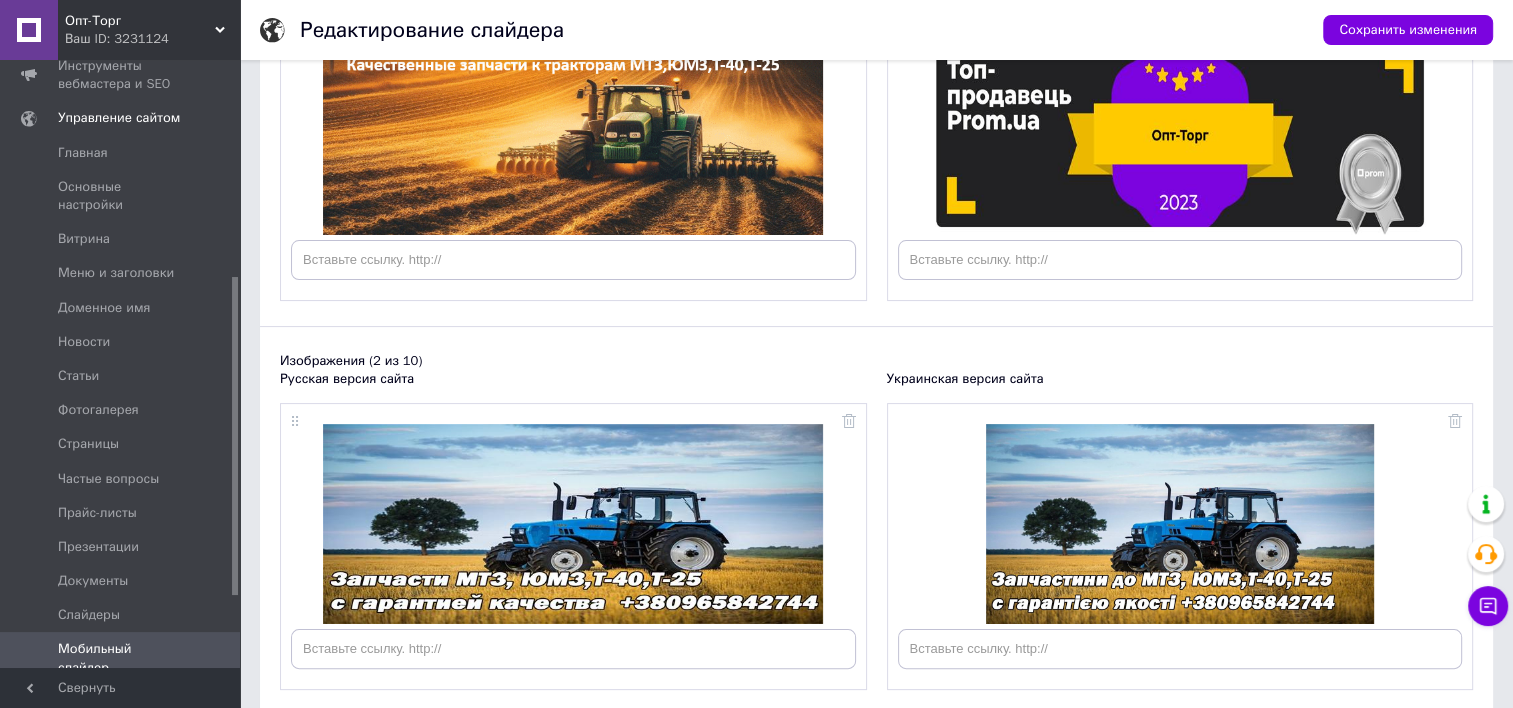 scroll, scrollTop: 0, scrollLeft: 0, axis: both 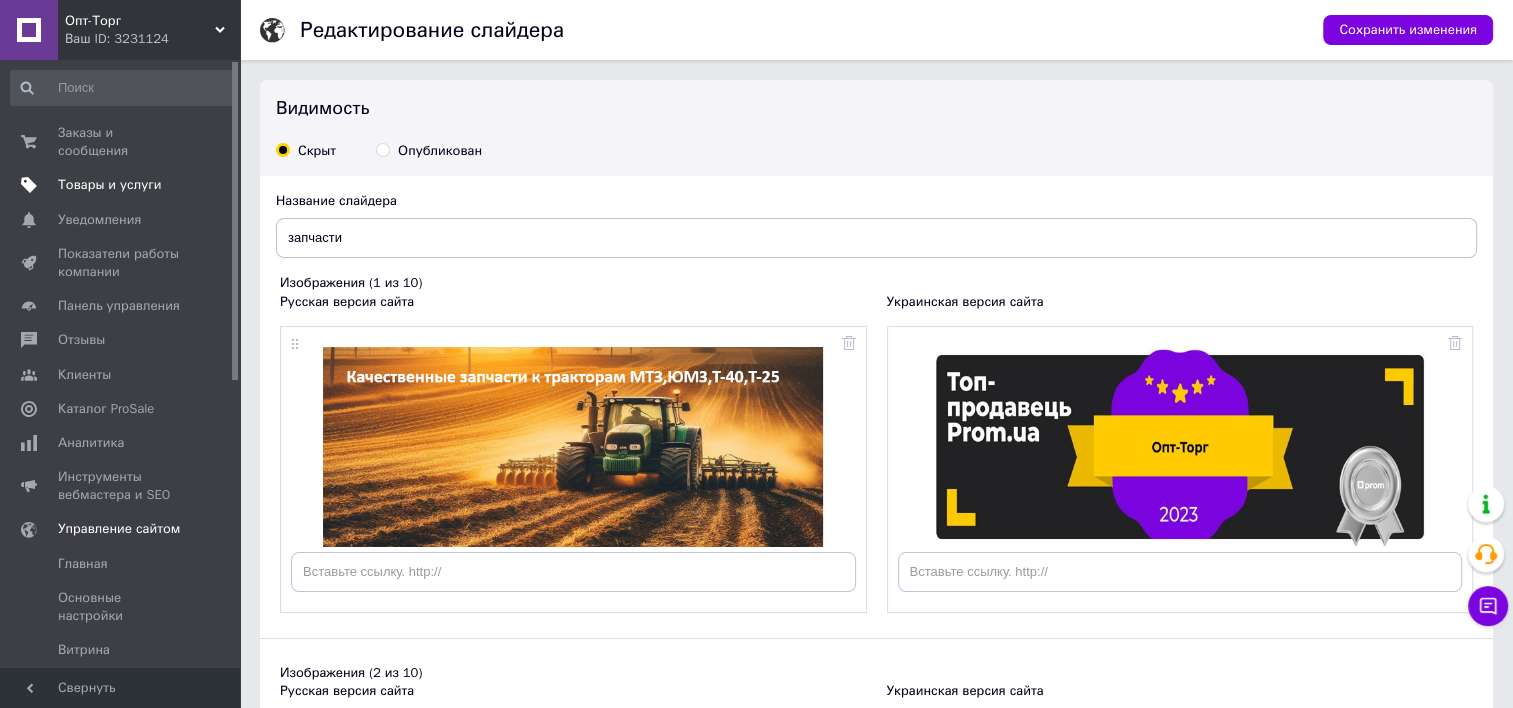 click on "Товары и услуги" at bounding box center (110, 185) 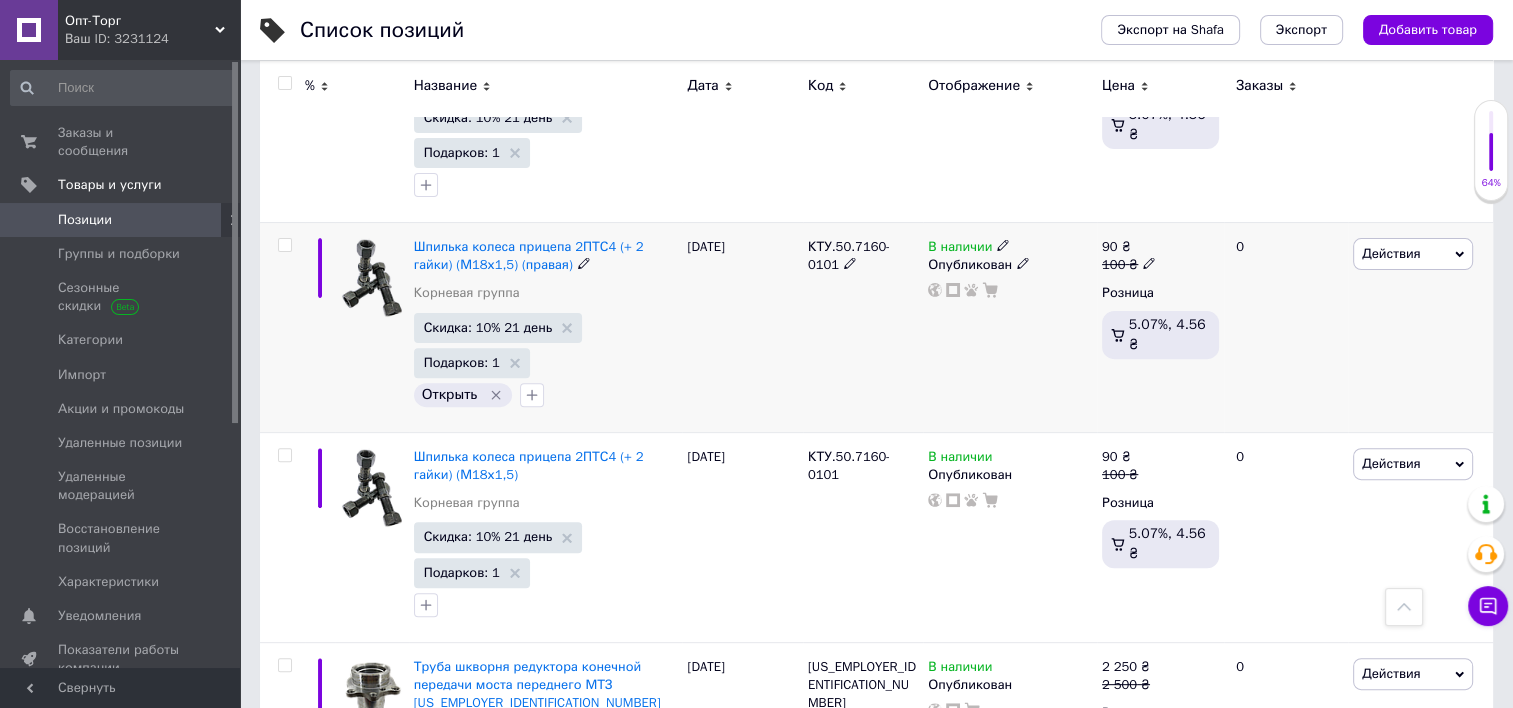 scroll, scrollTop: 1200, scrollLeft: 0, axis: vertical 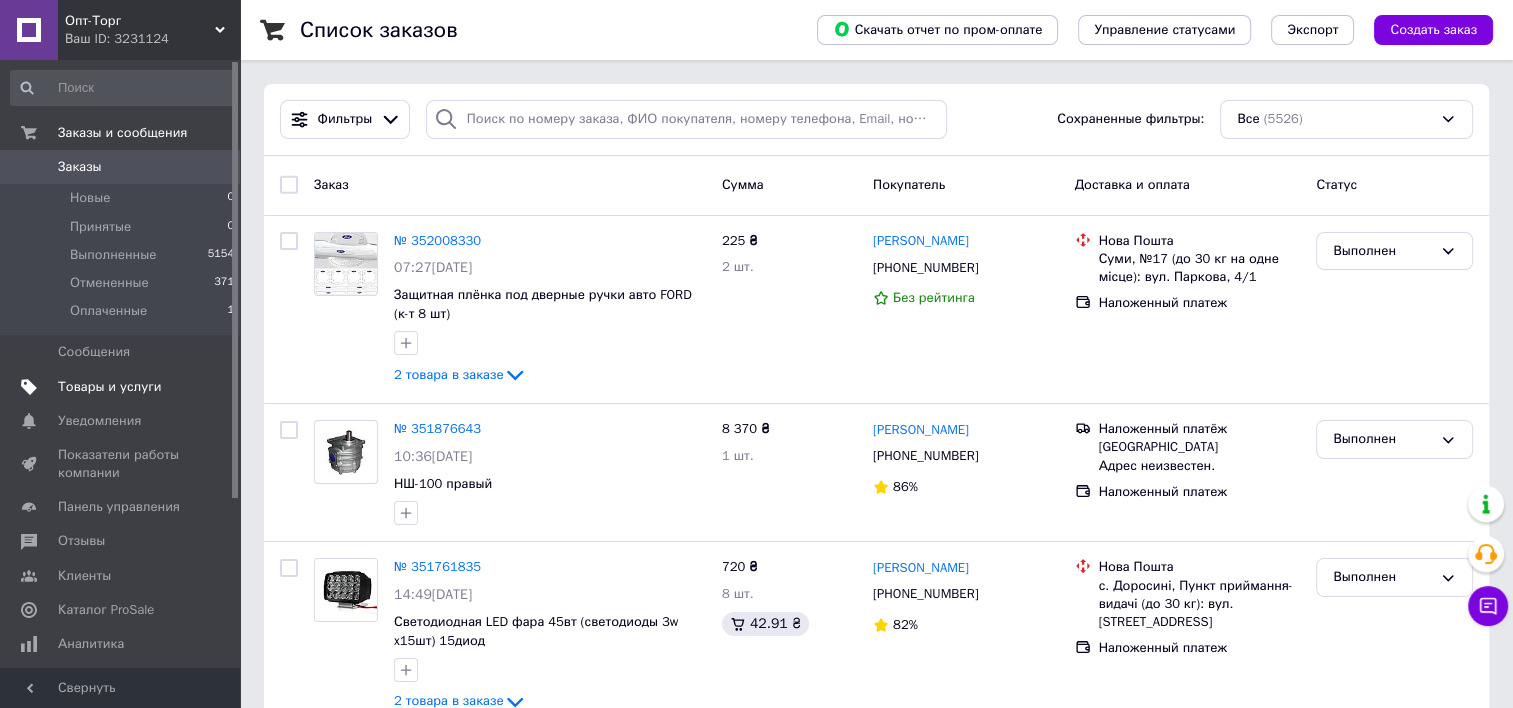 click on "Товары и услуги" at bounding box center (121, 387) 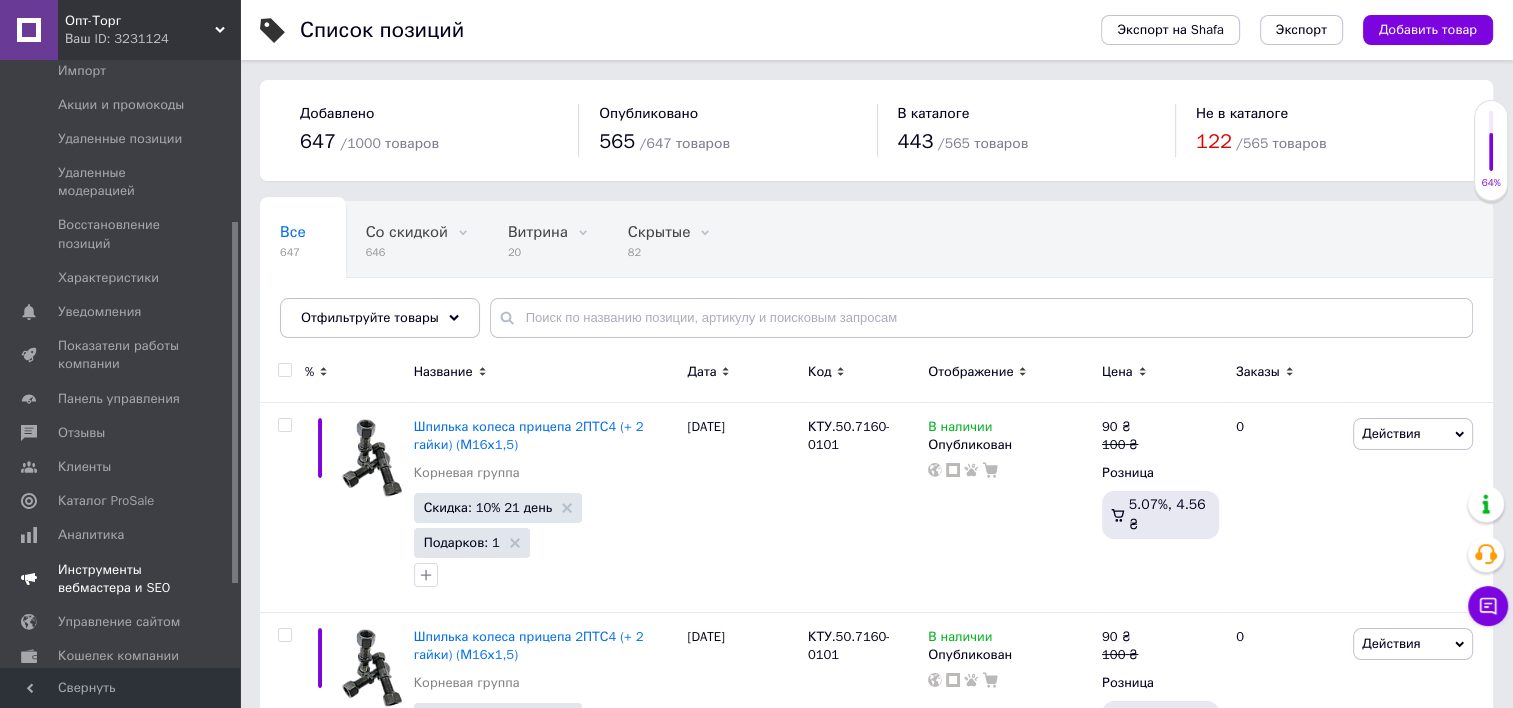 drag, startPoint x: 235, startPoint y: 346, endPoint x: 204, endPoint y: 532, distance: 188.56564 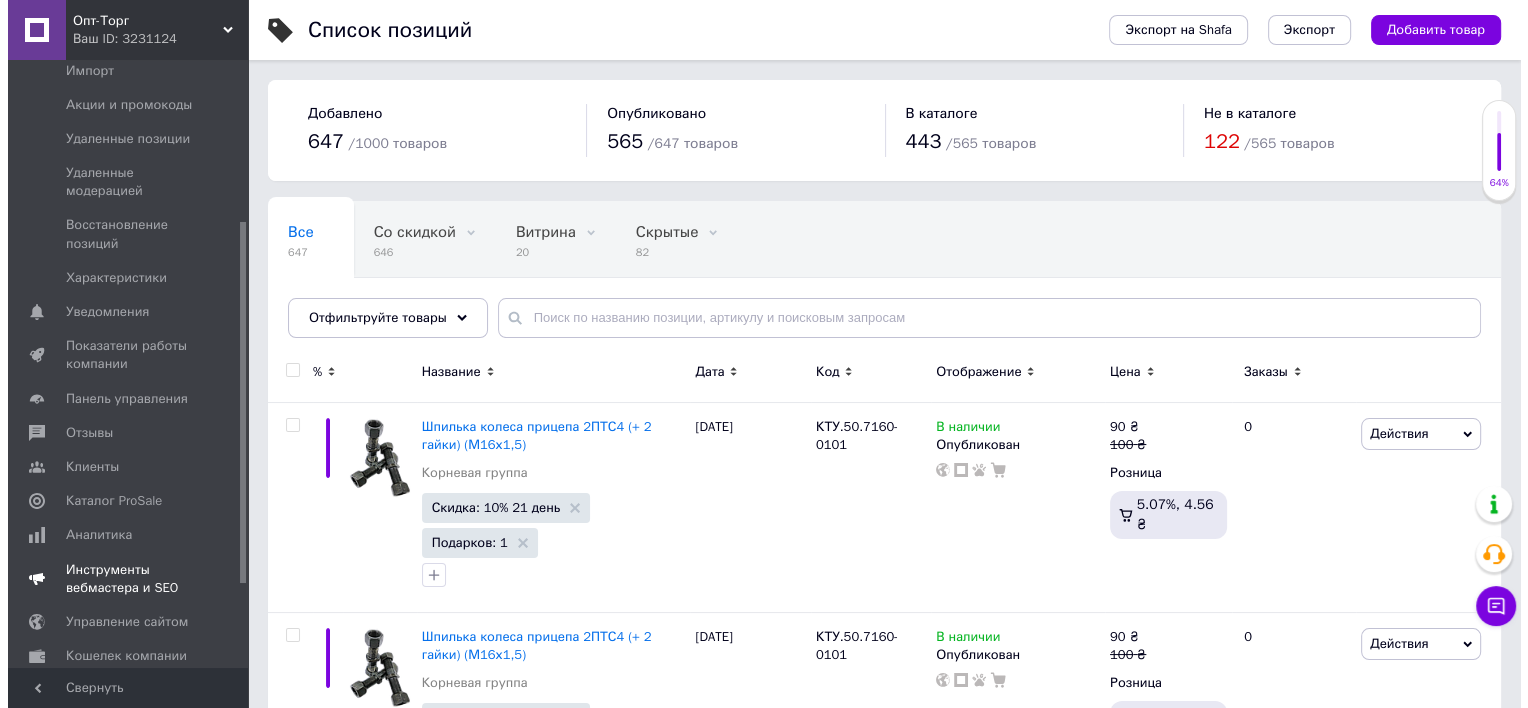 scroll, scrollTop: 312, scrollLeft: 0, axis: vertical 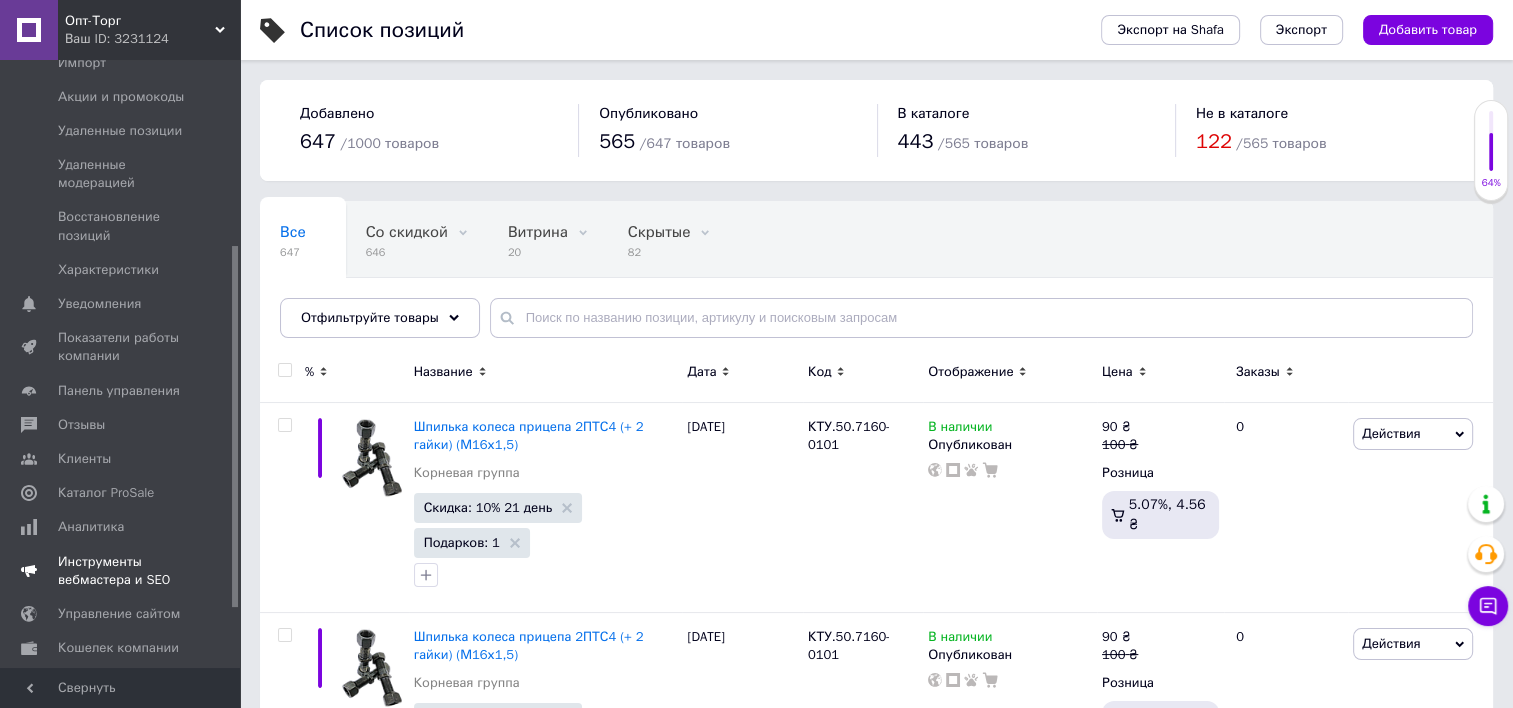 click on "Инструменты вебмастера и SEO" at bounding box center (121, 571) 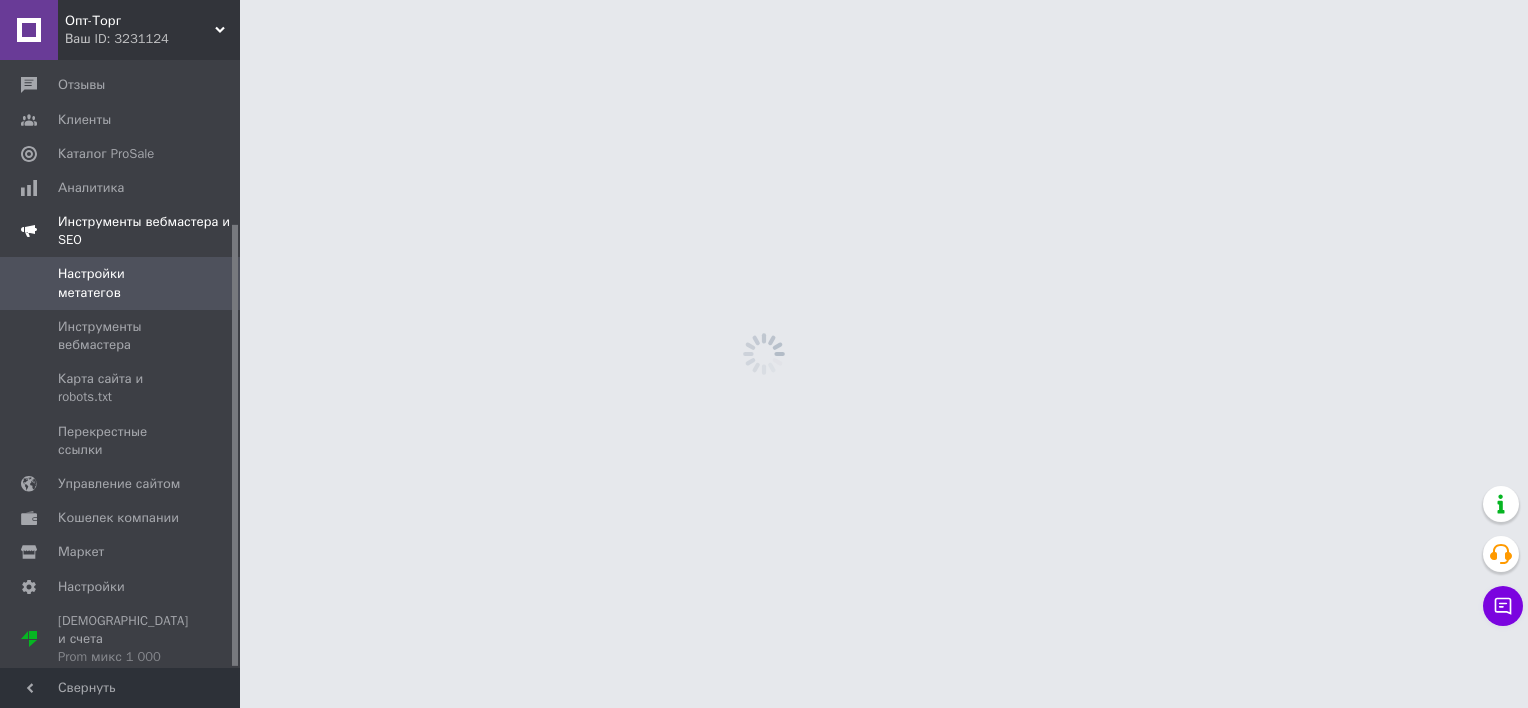 scroll, scrollTop: 224, scrollLeft: 0, axis: vertical 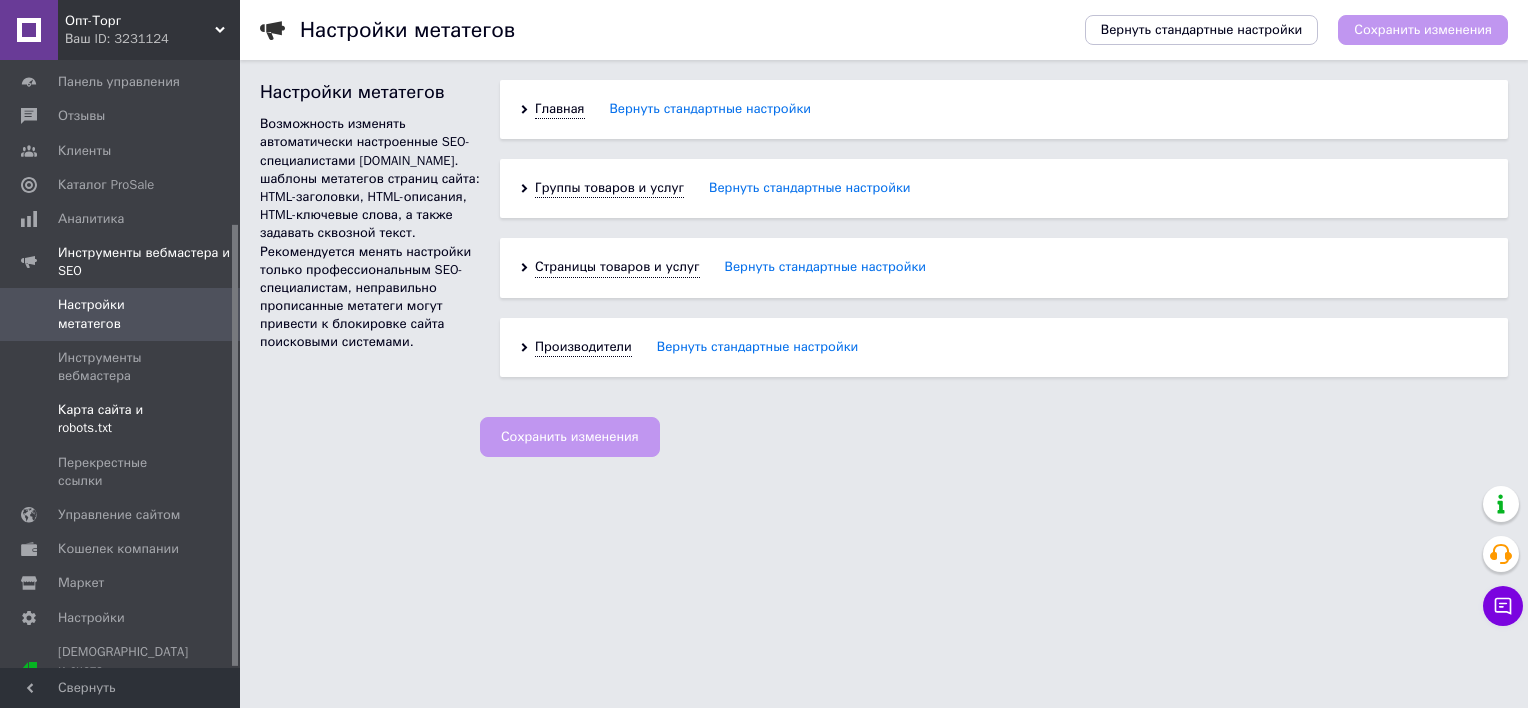 click on "Карта сайта и robots.txt" at bounding box center [121, 419] 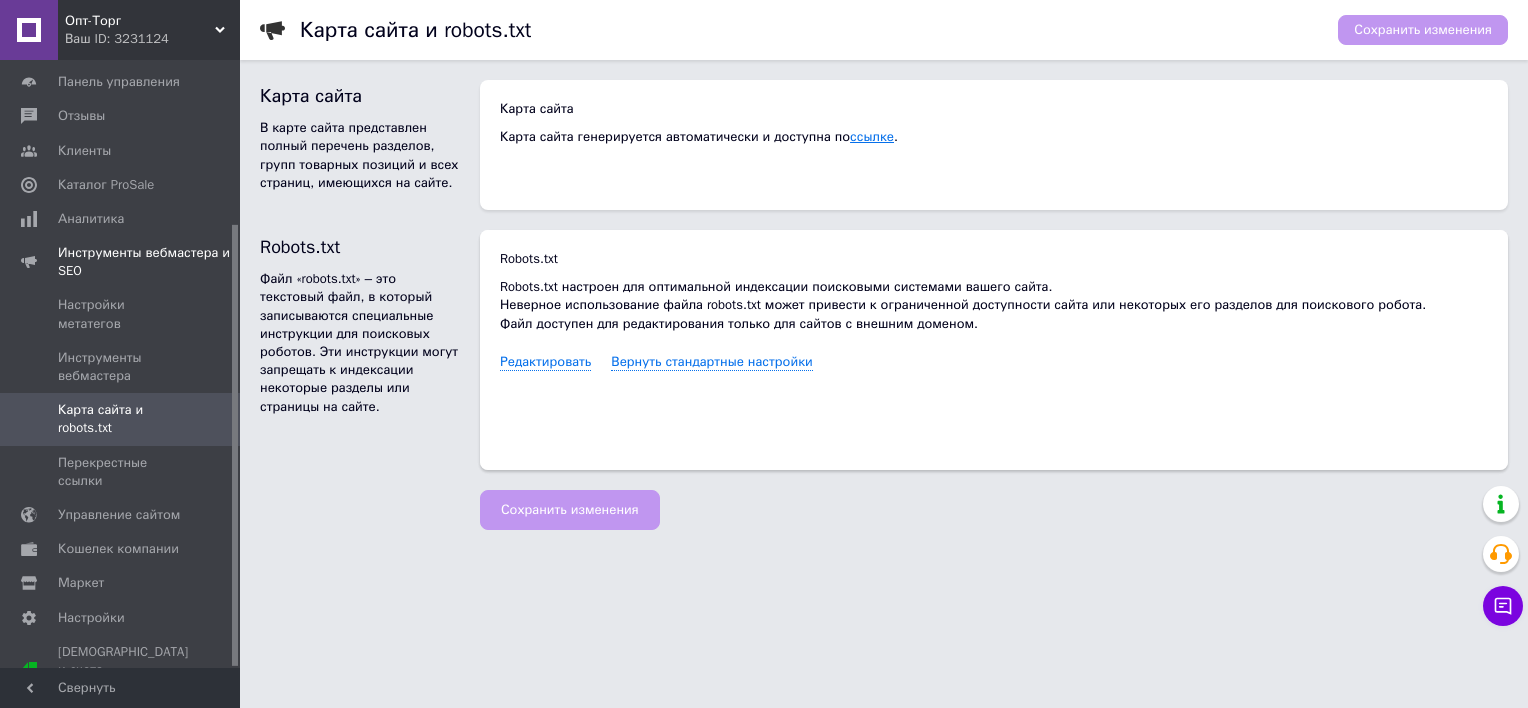 click on "ссылке" at bounding box center (872, 136) 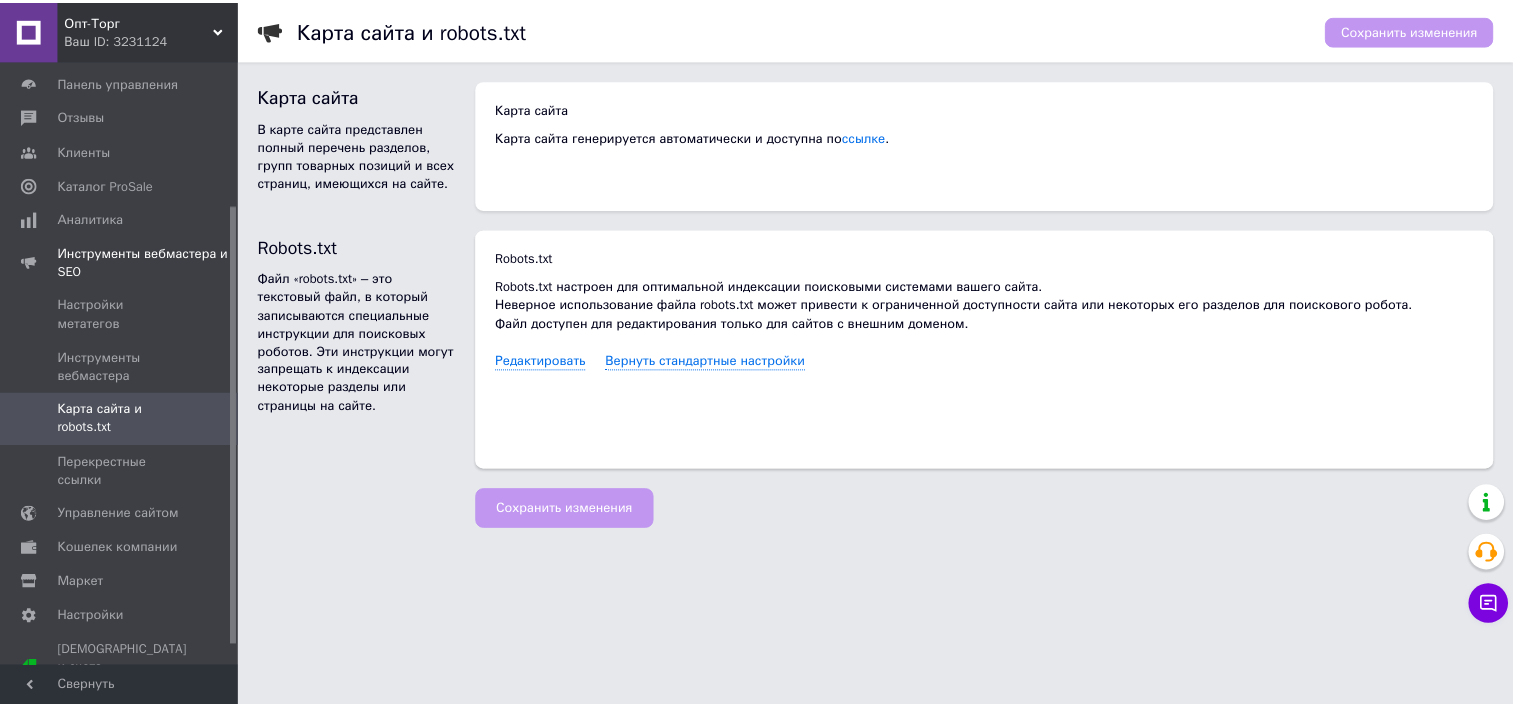 scroll, scrollTop: 0, scrollLeft: 0, axis: both 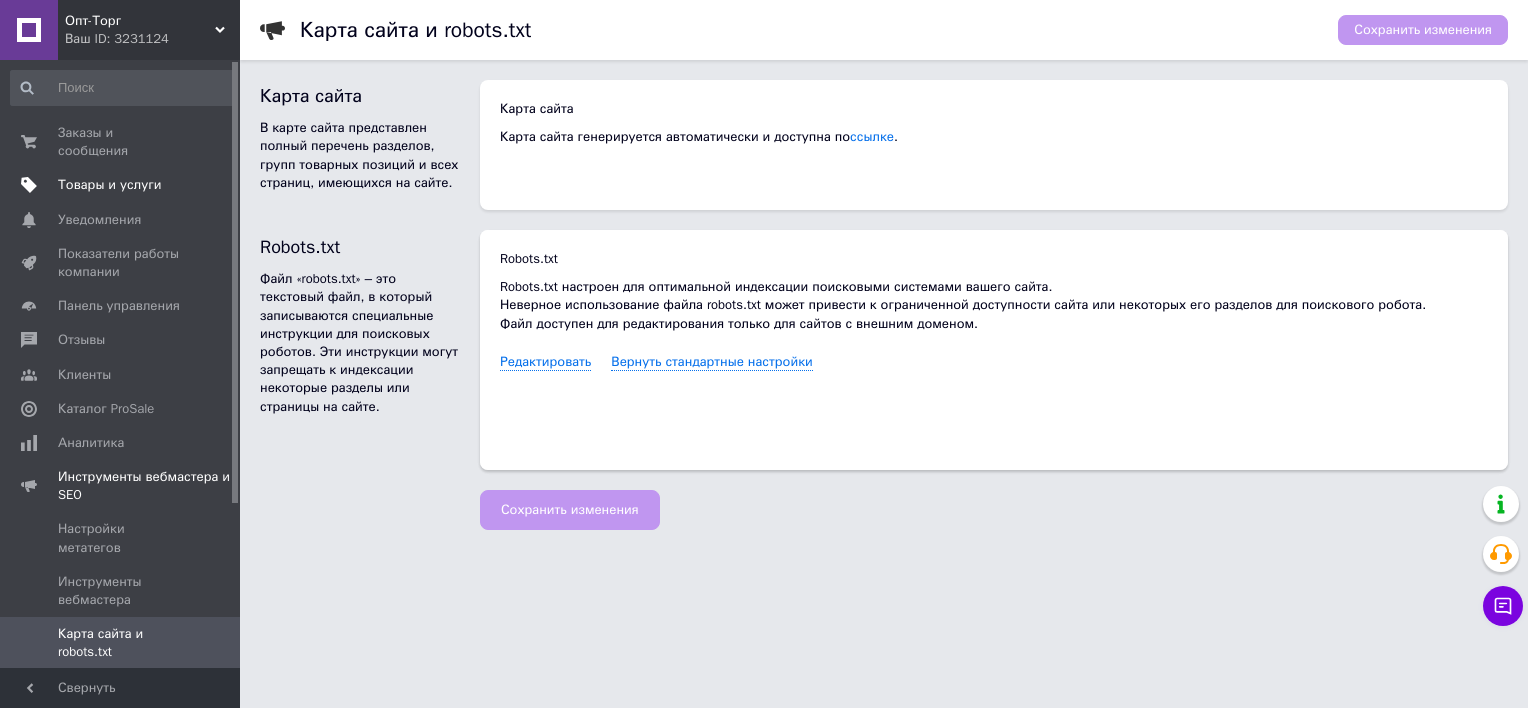 click on "Товары и услуги" at bounding box center (110, 185) 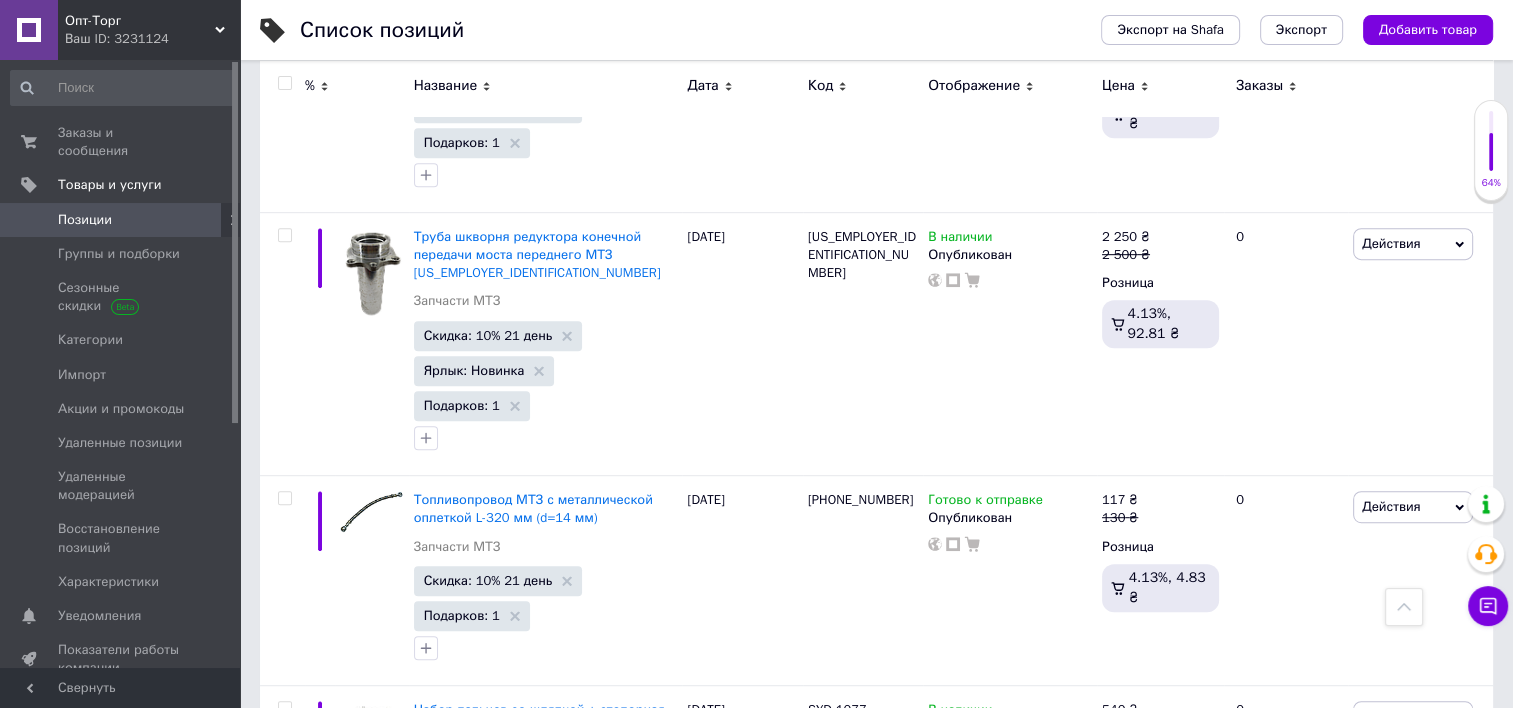 scroll, scrollTop: 1200, scrollLeft: 0, axis: vertical 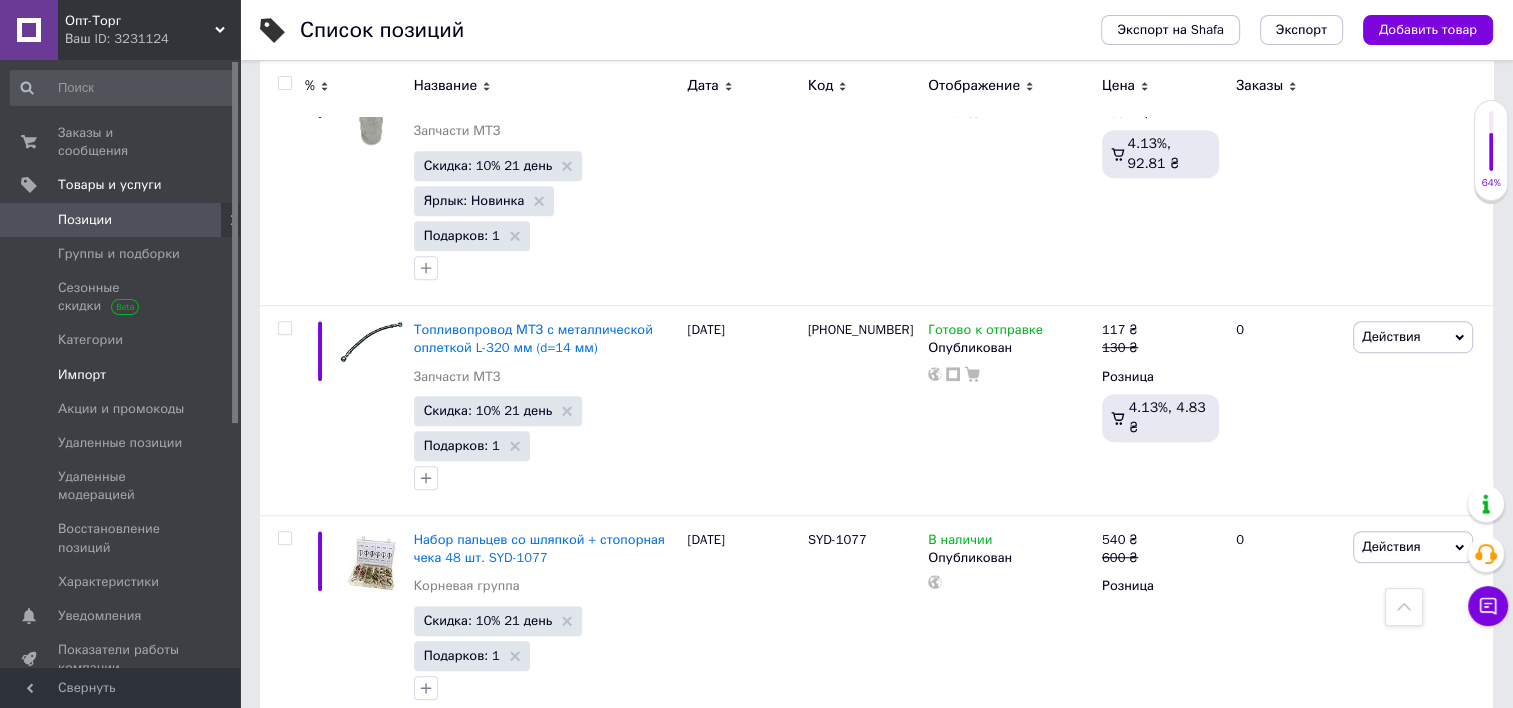 click on "Импорт" at bounding box center [121, 375] 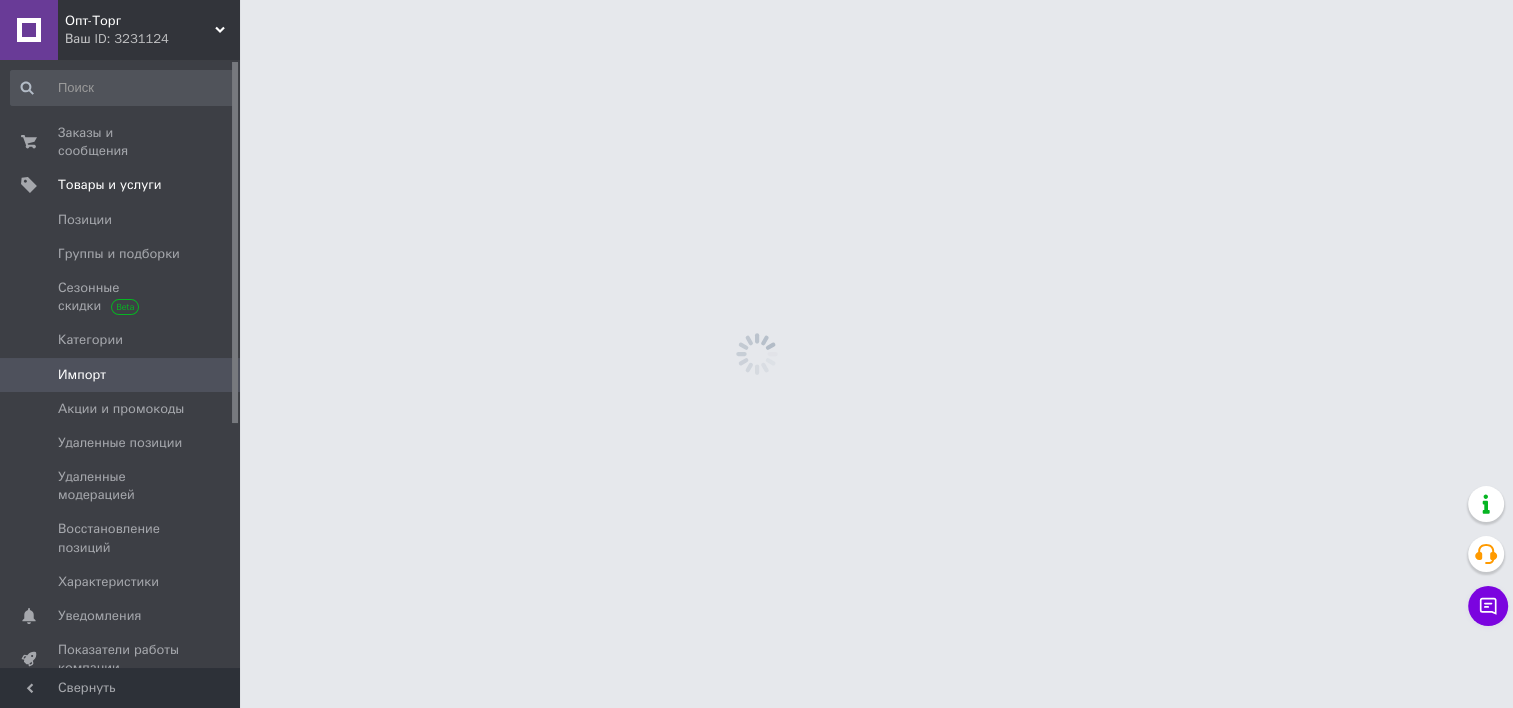 scroll, scrollTop: 0, scrollLeft: 0, axis: both 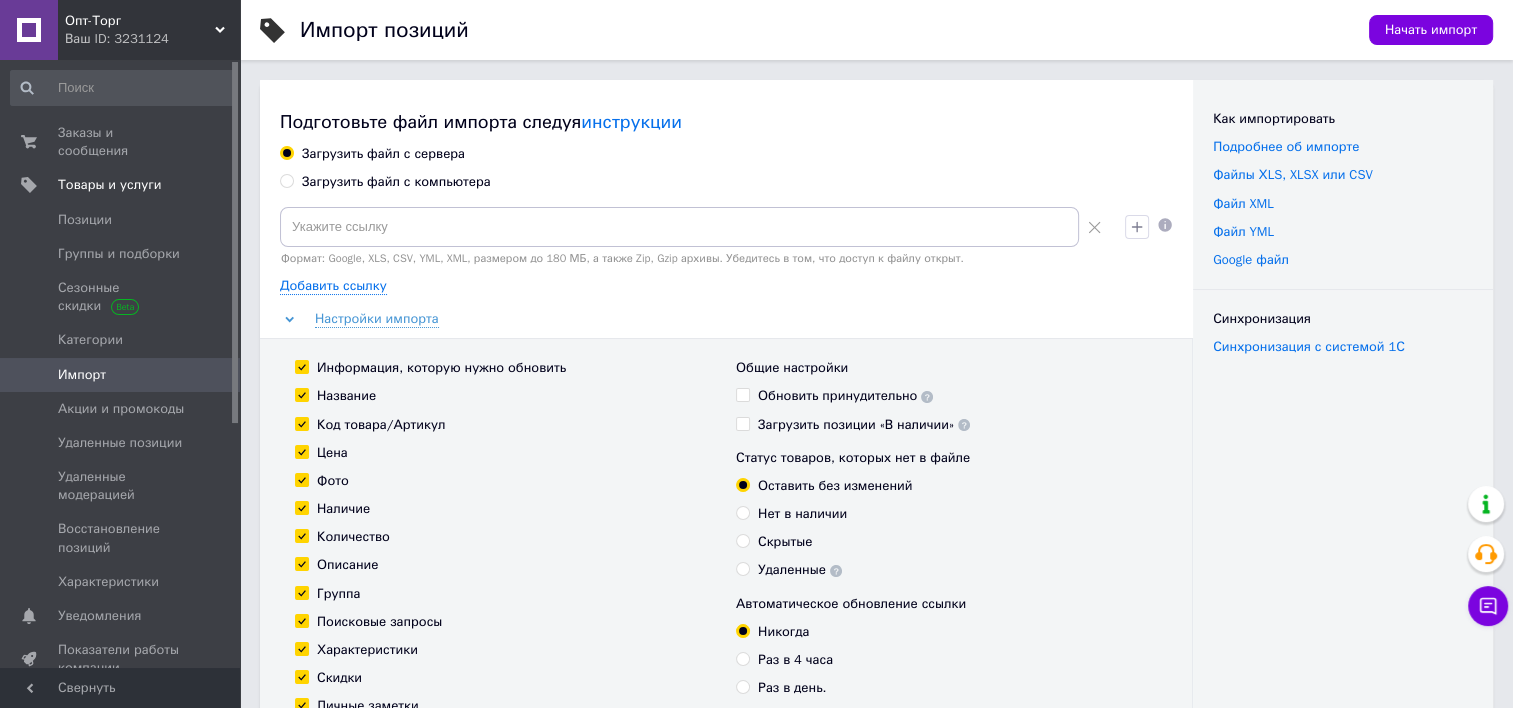 click on "Загрузить файл с компьютера" at bounding box center (396, 182) 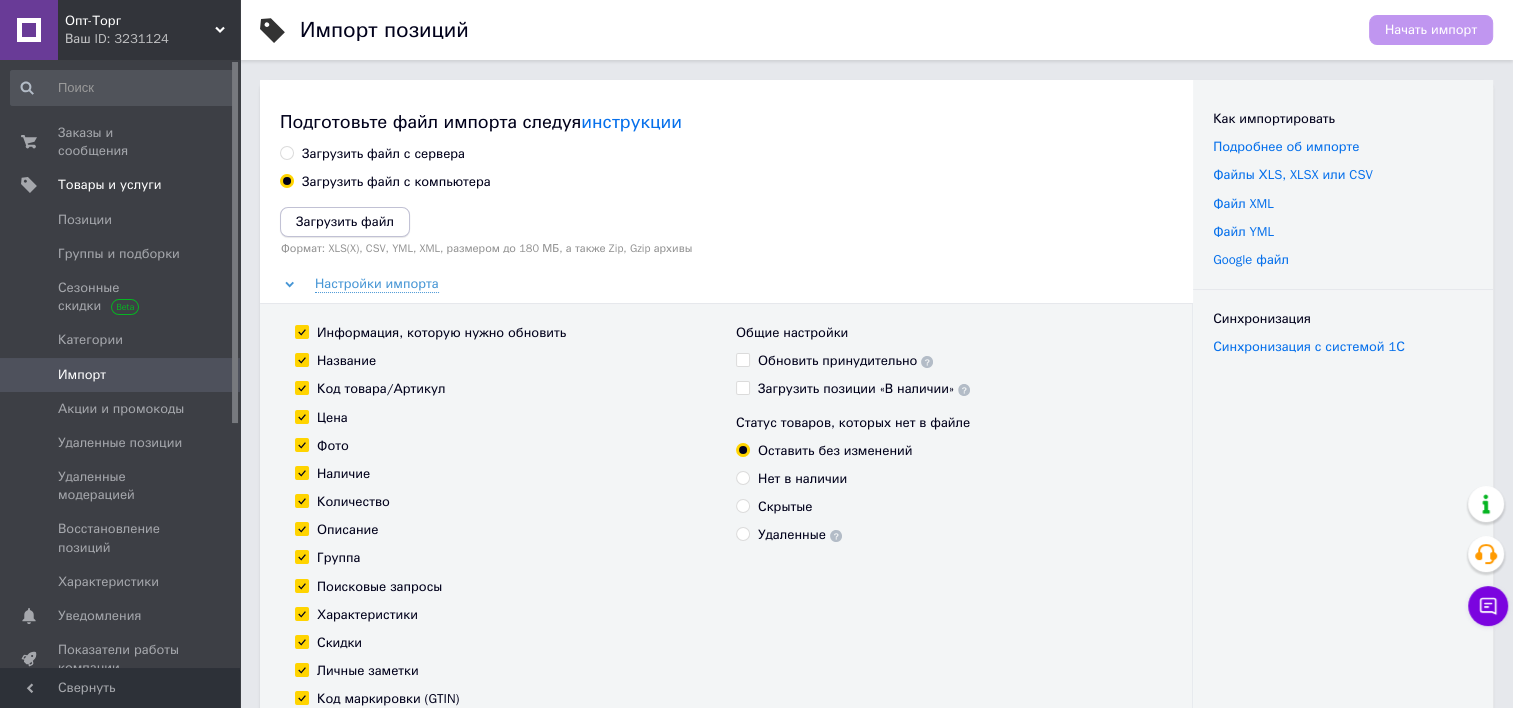click on "Загрузить файл" at bounding box center (345, 221) 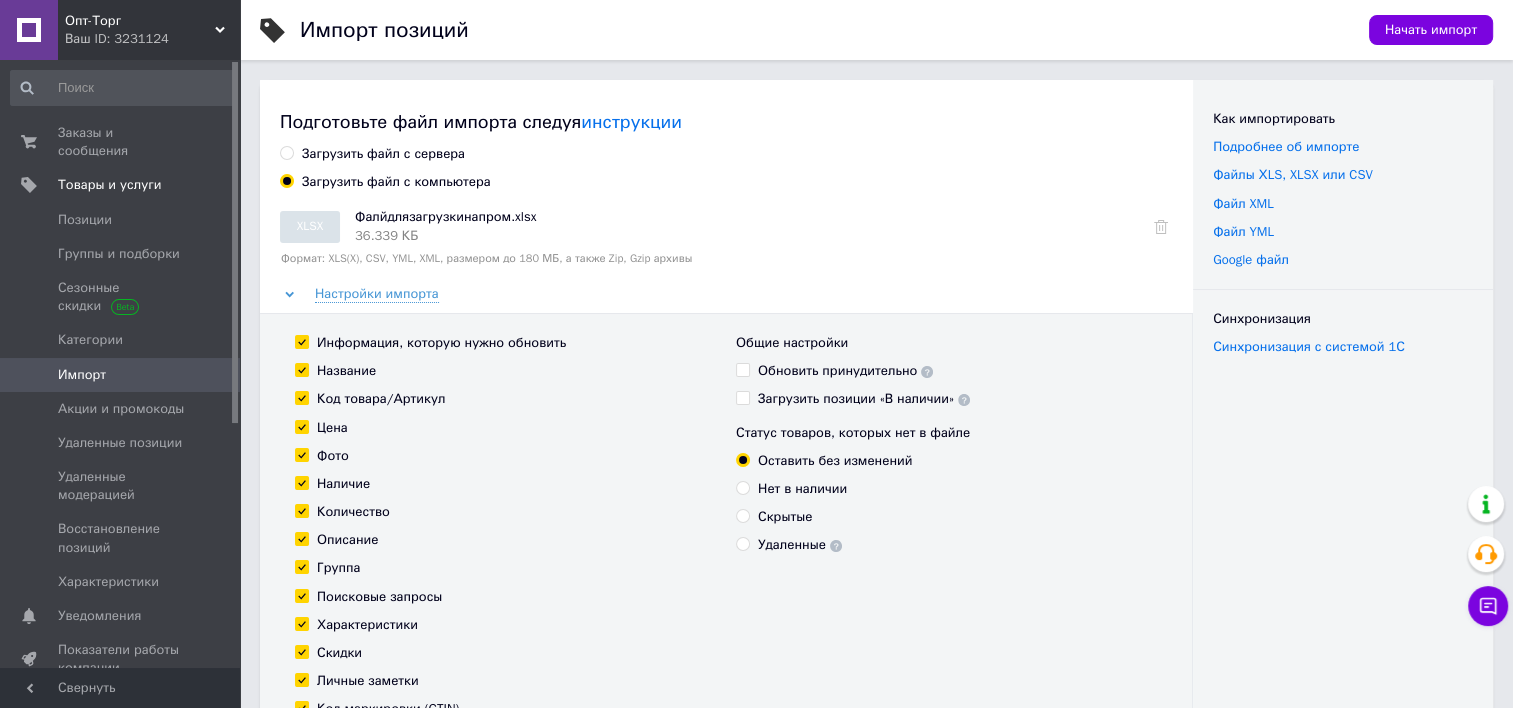click on "Обновить принудительно" at bounding box center (845, 371) 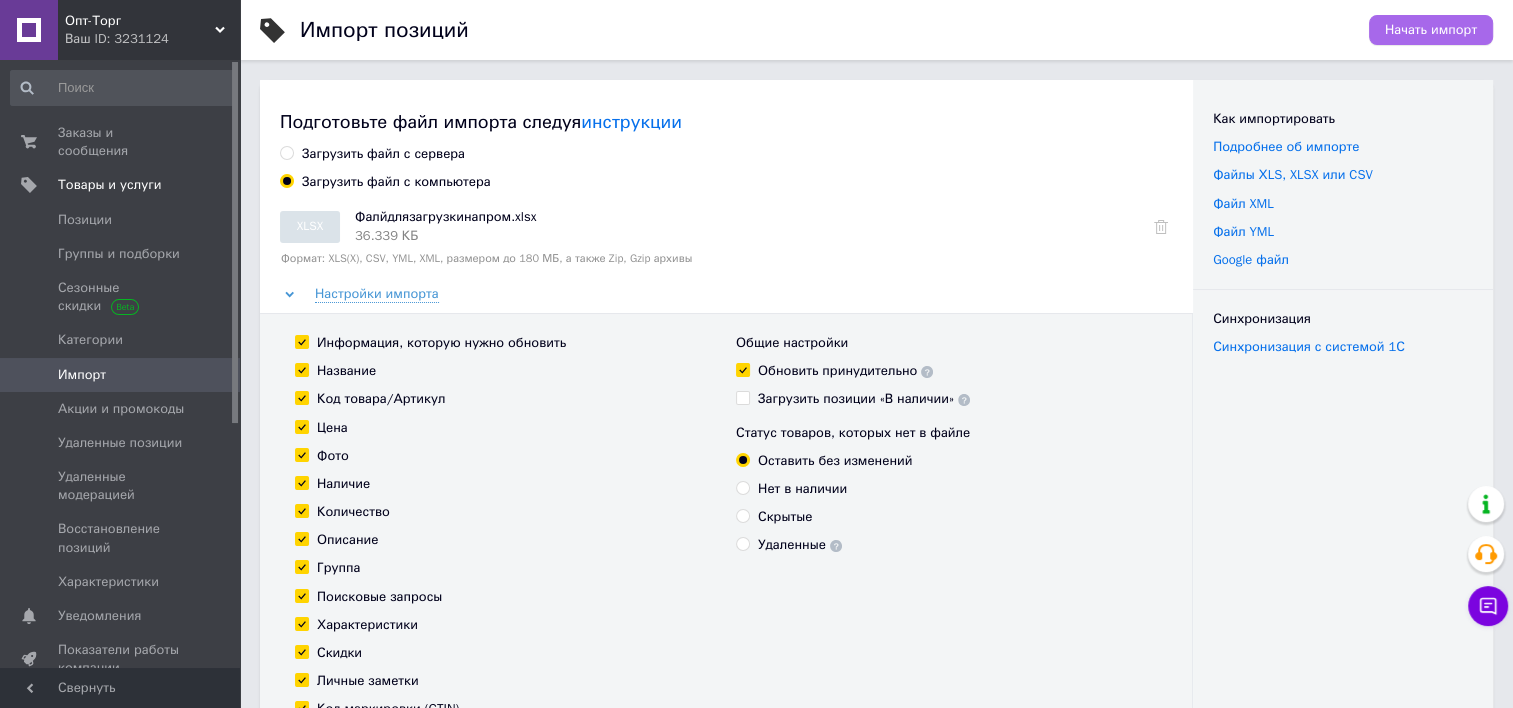 click on "Начать импорт" at bounding box center (1431, 30) 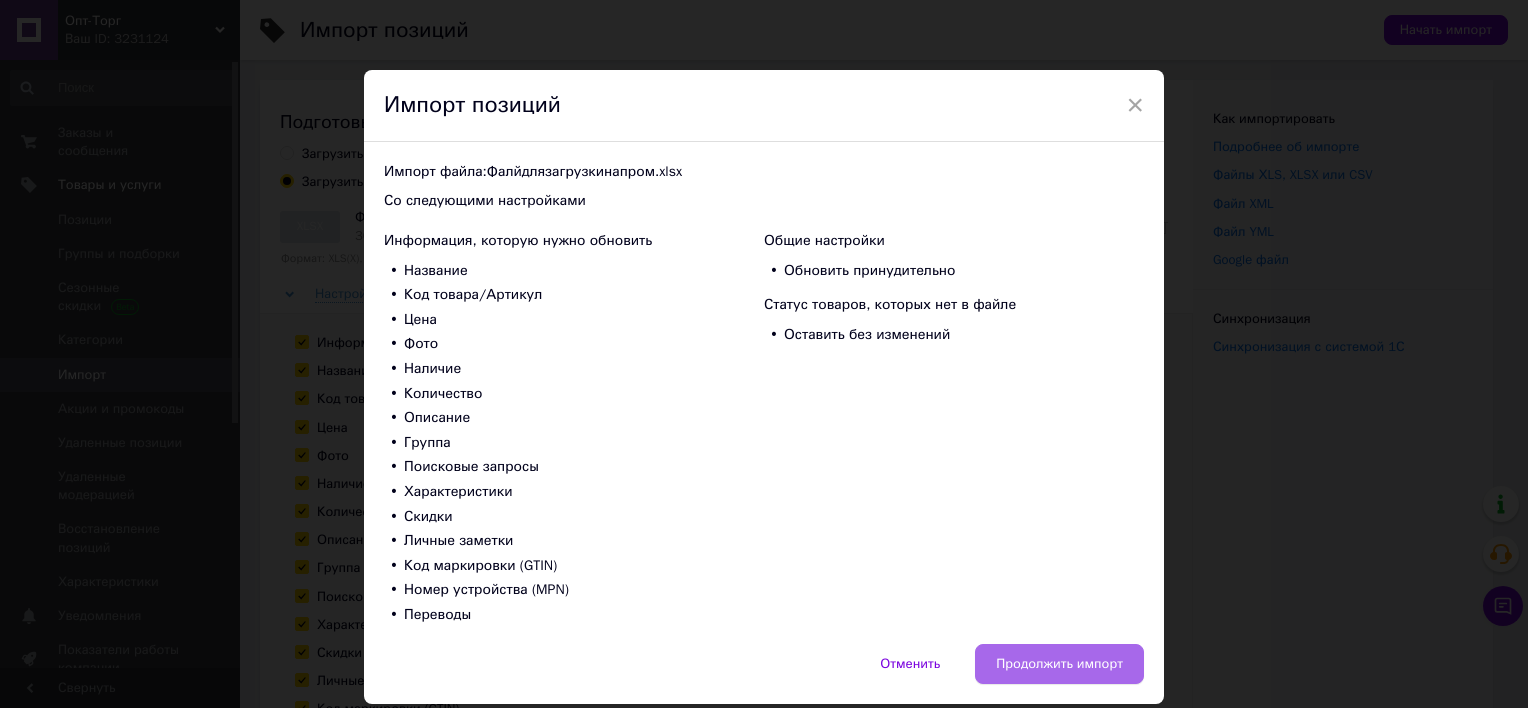click on "Продолжить импорт" at bounding box center [1059, 664] 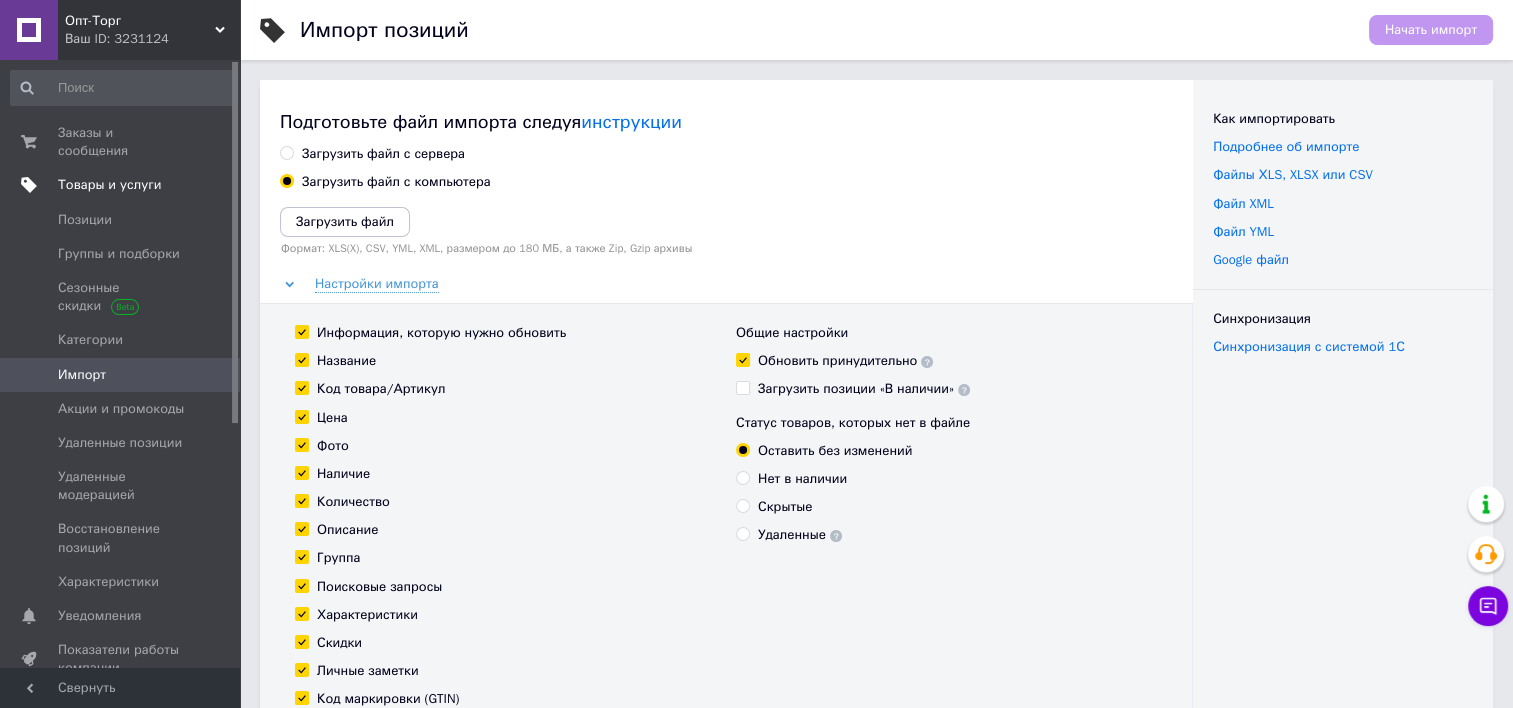 click on "Товары и услуги" at bounding box center (110, 185) 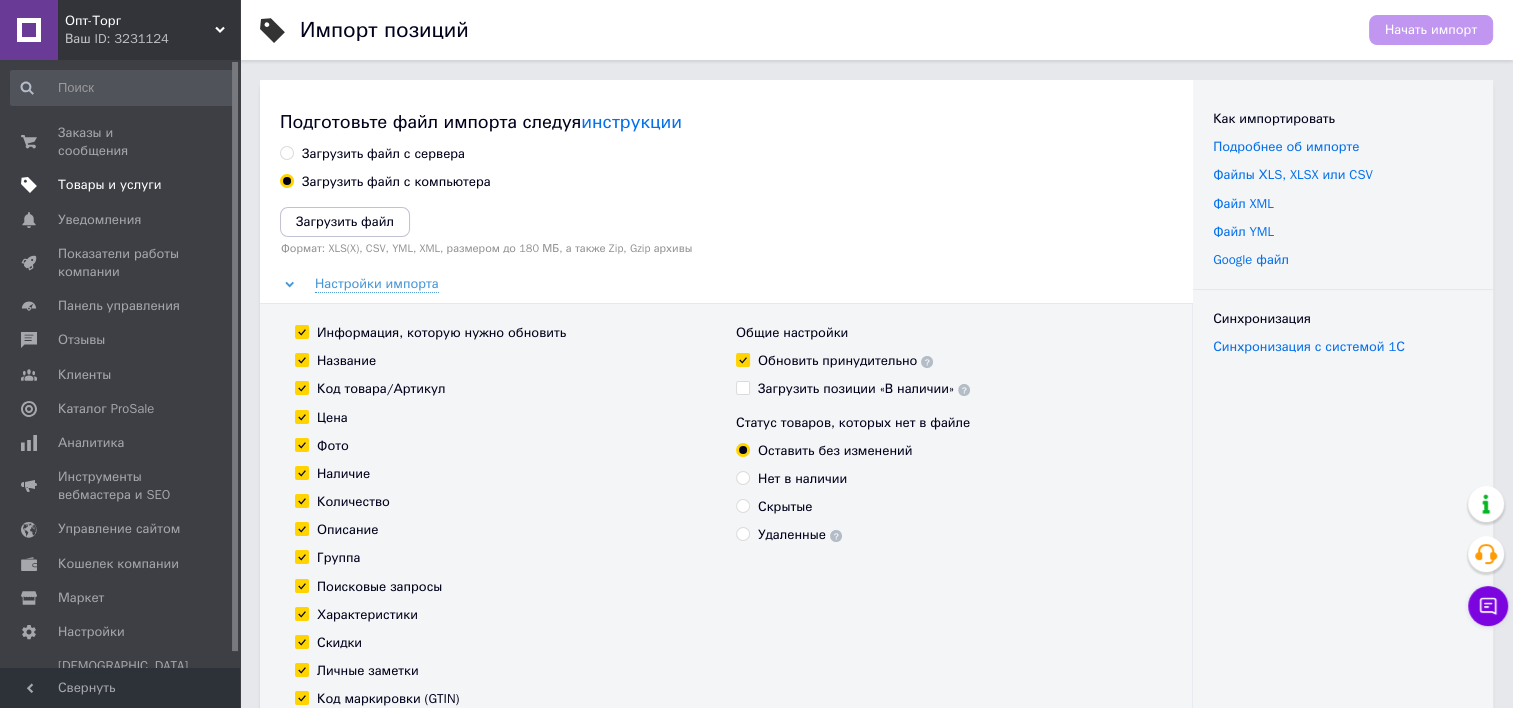 click on "Товары и услуги" at bounding box center (110, 185) 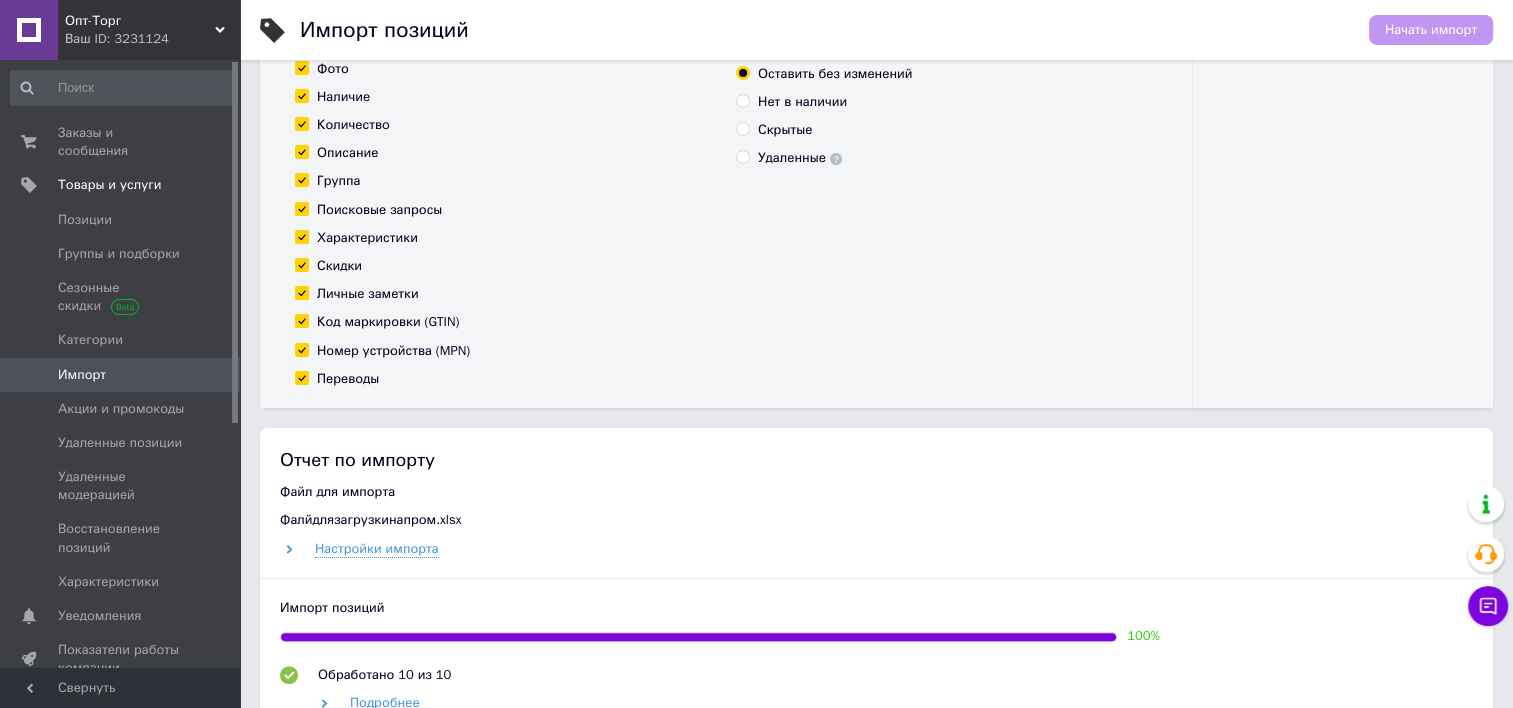 scroll, scrollTop: 100, scrollLeft: 0, axis: vertical 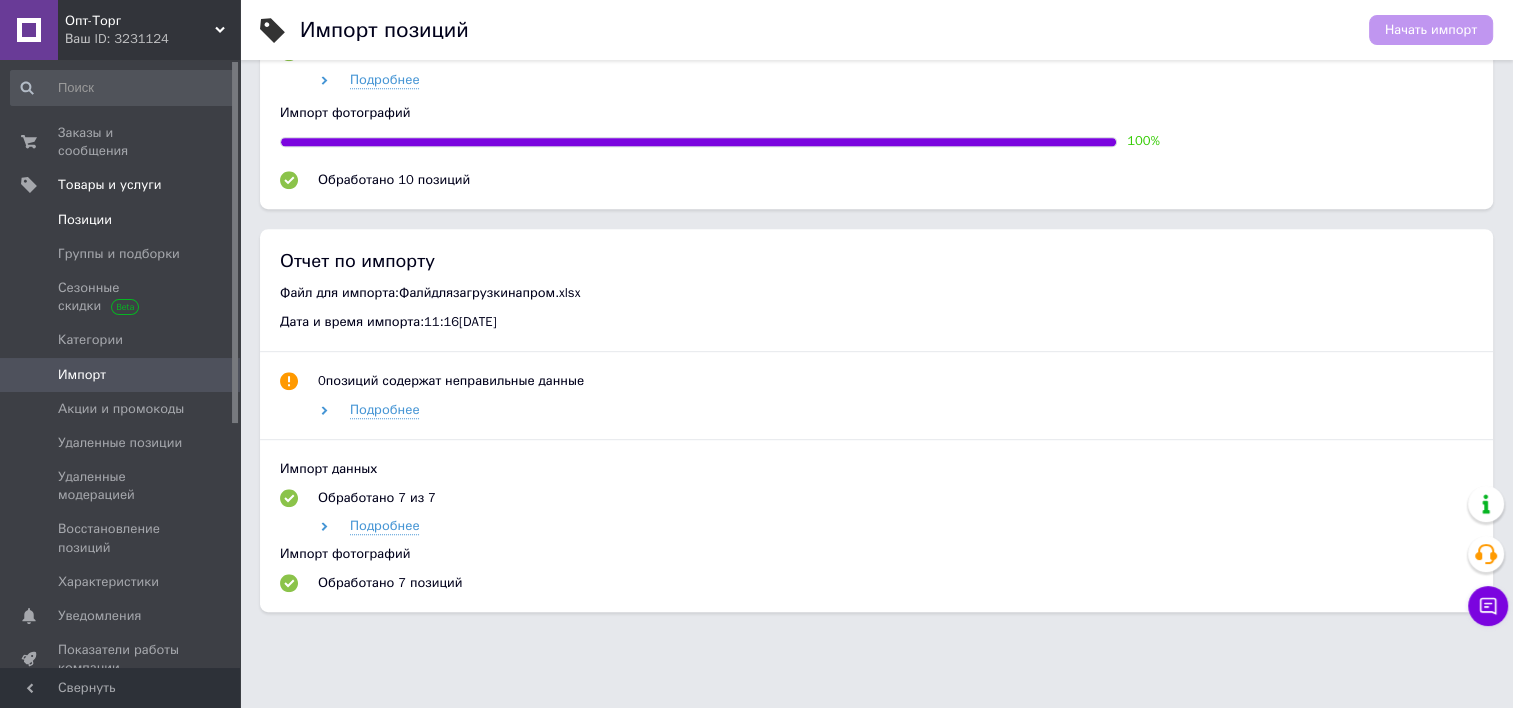 click on "Позиции" at bounding box center [121, 220] 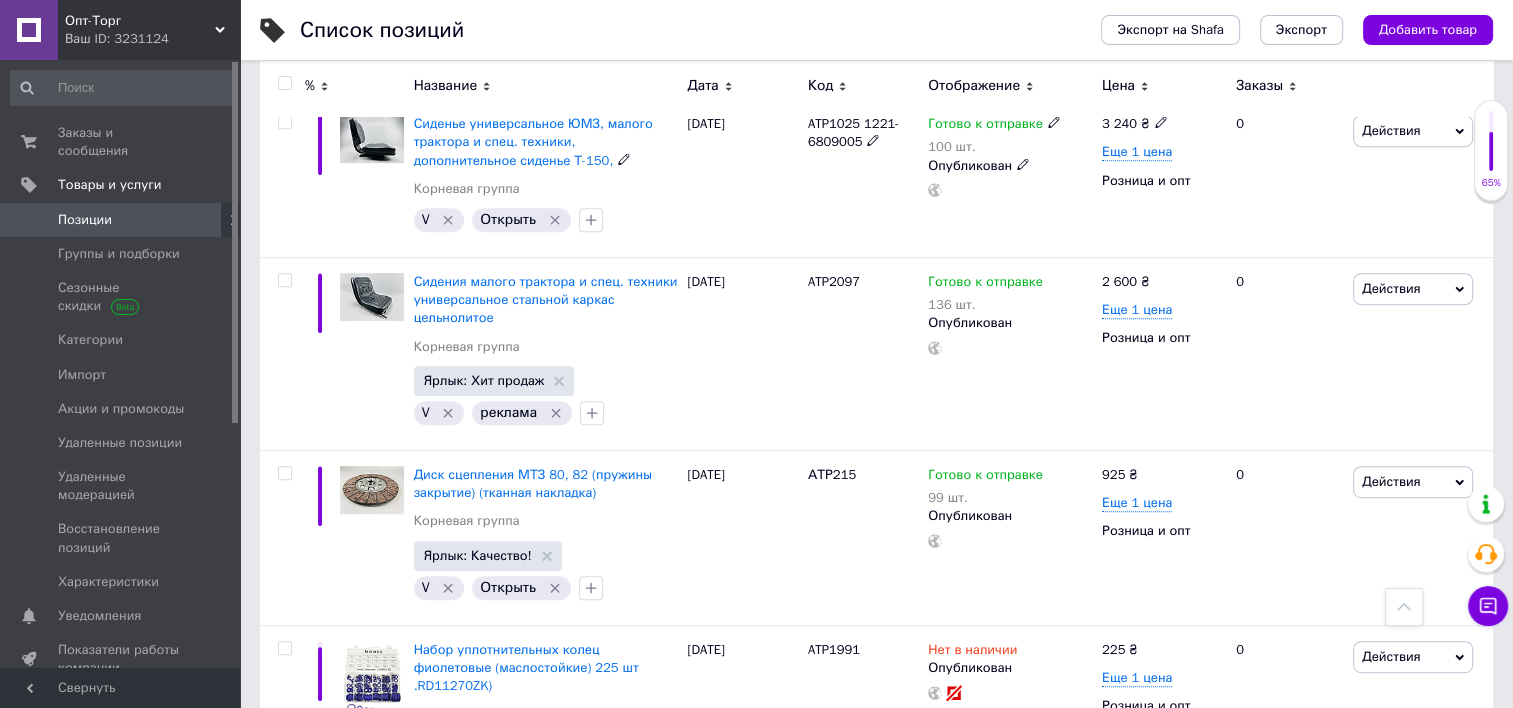 scroll, scrollTop: 1300, scrollLeft: 0, axis: vertical 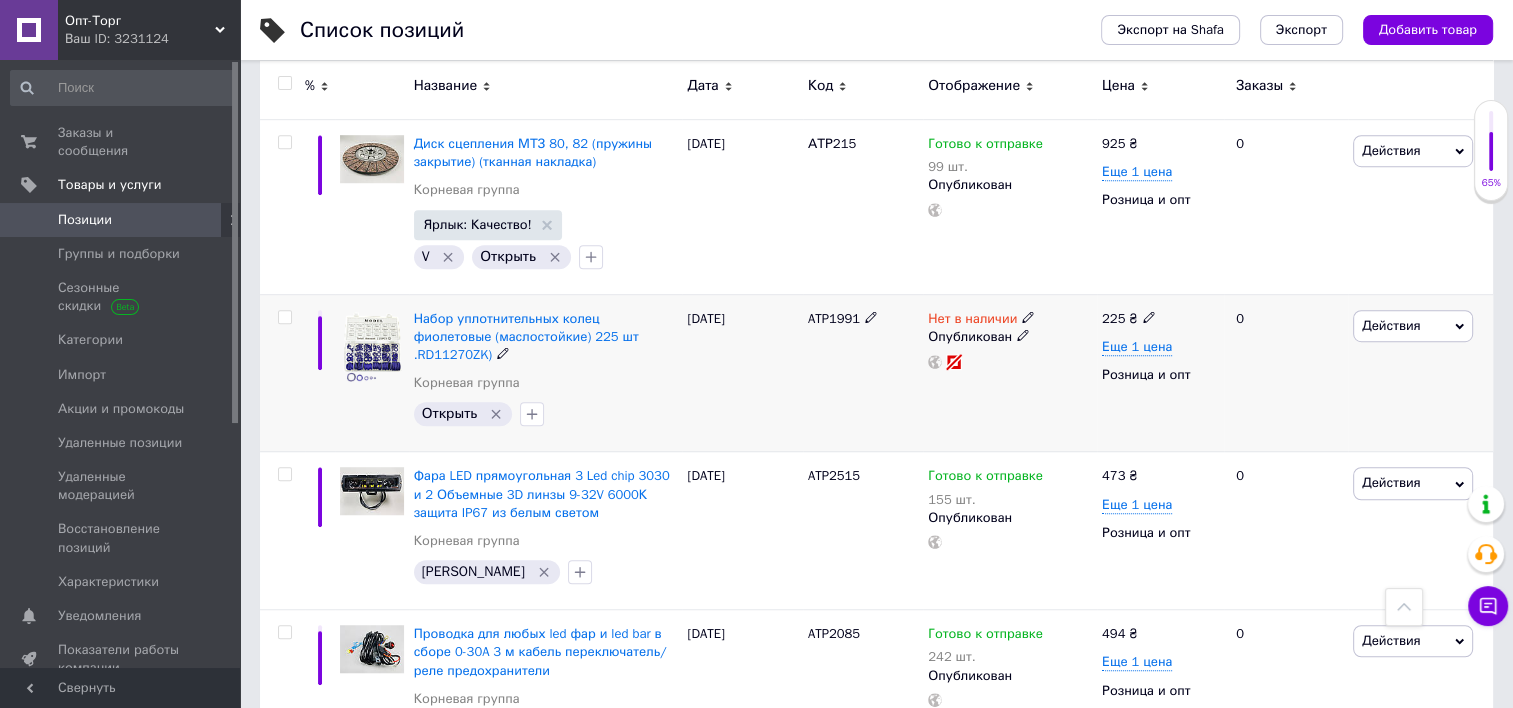 click at bounding box center (284, 317) 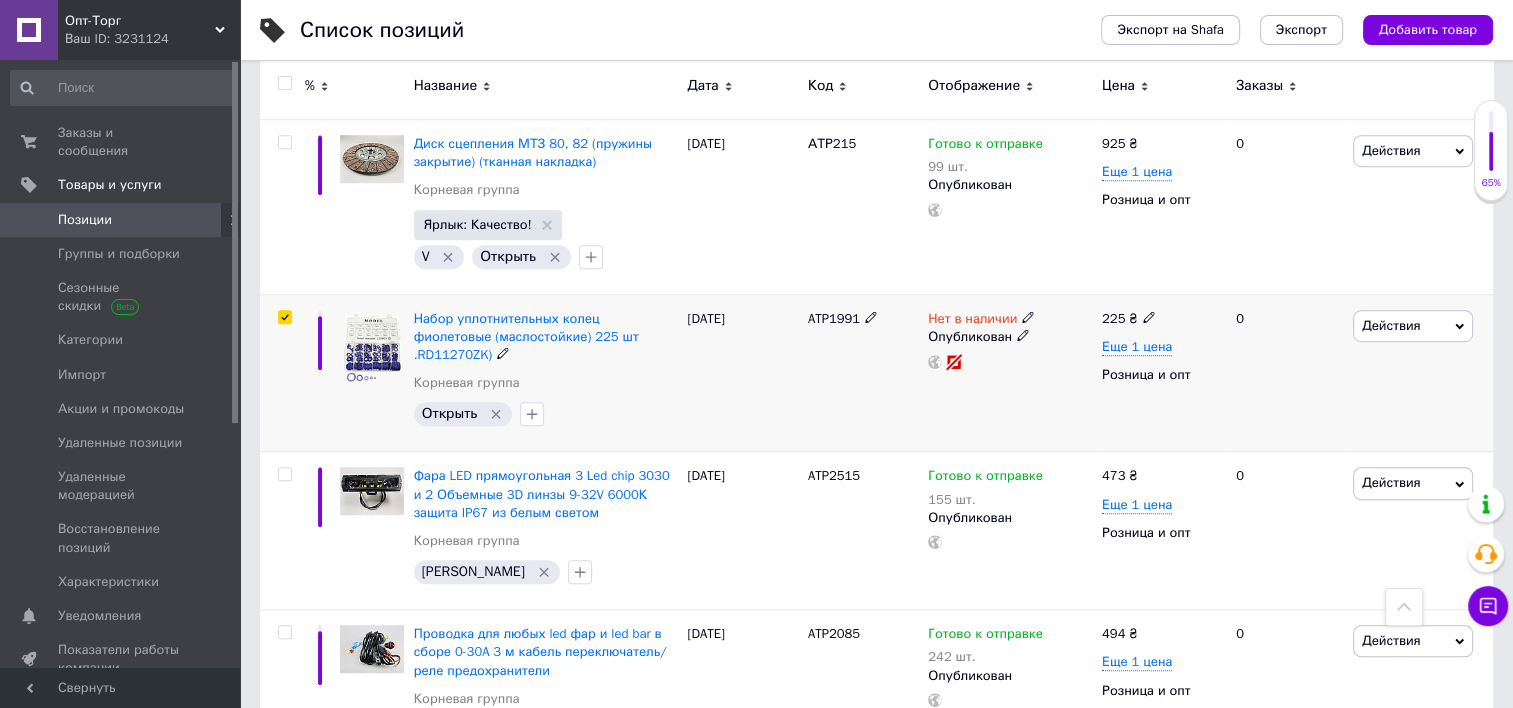 checkbox on "true" 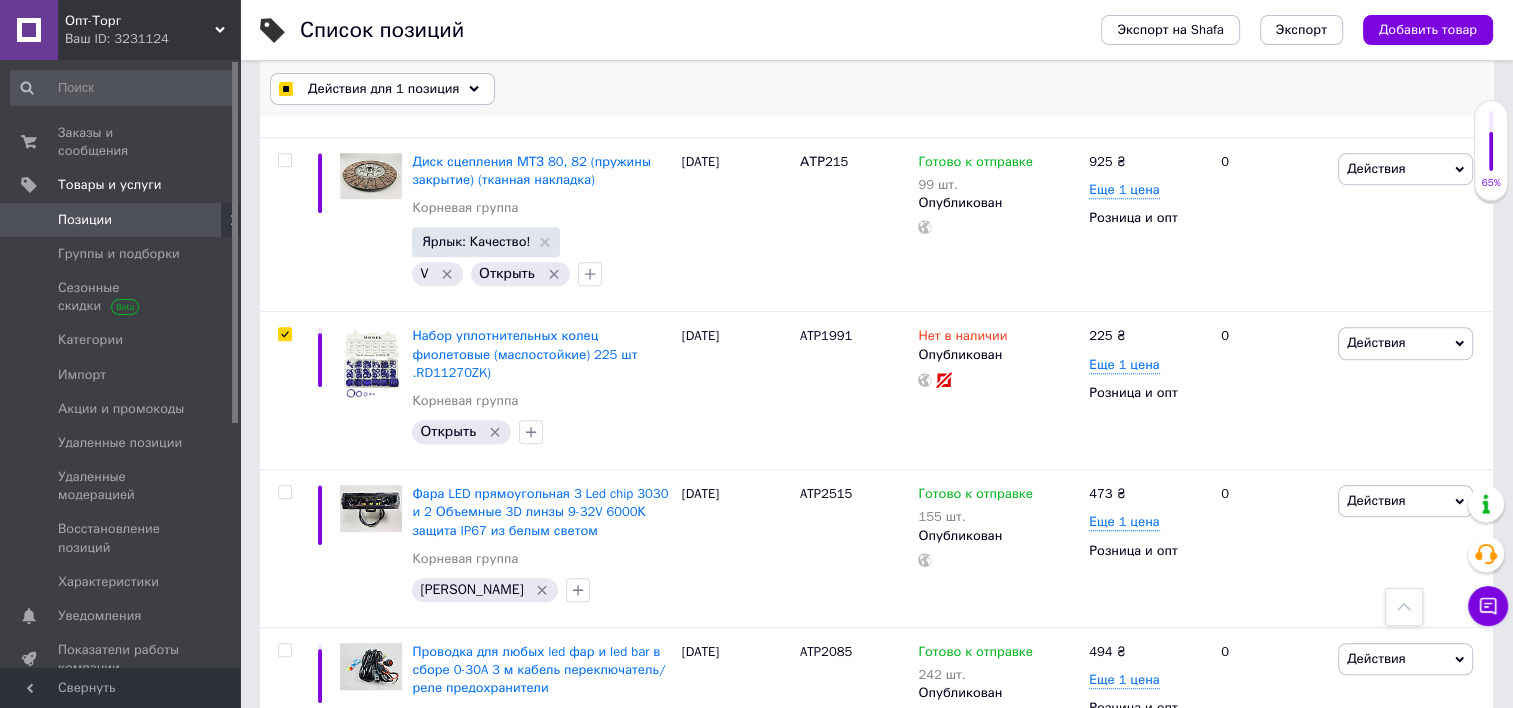 click 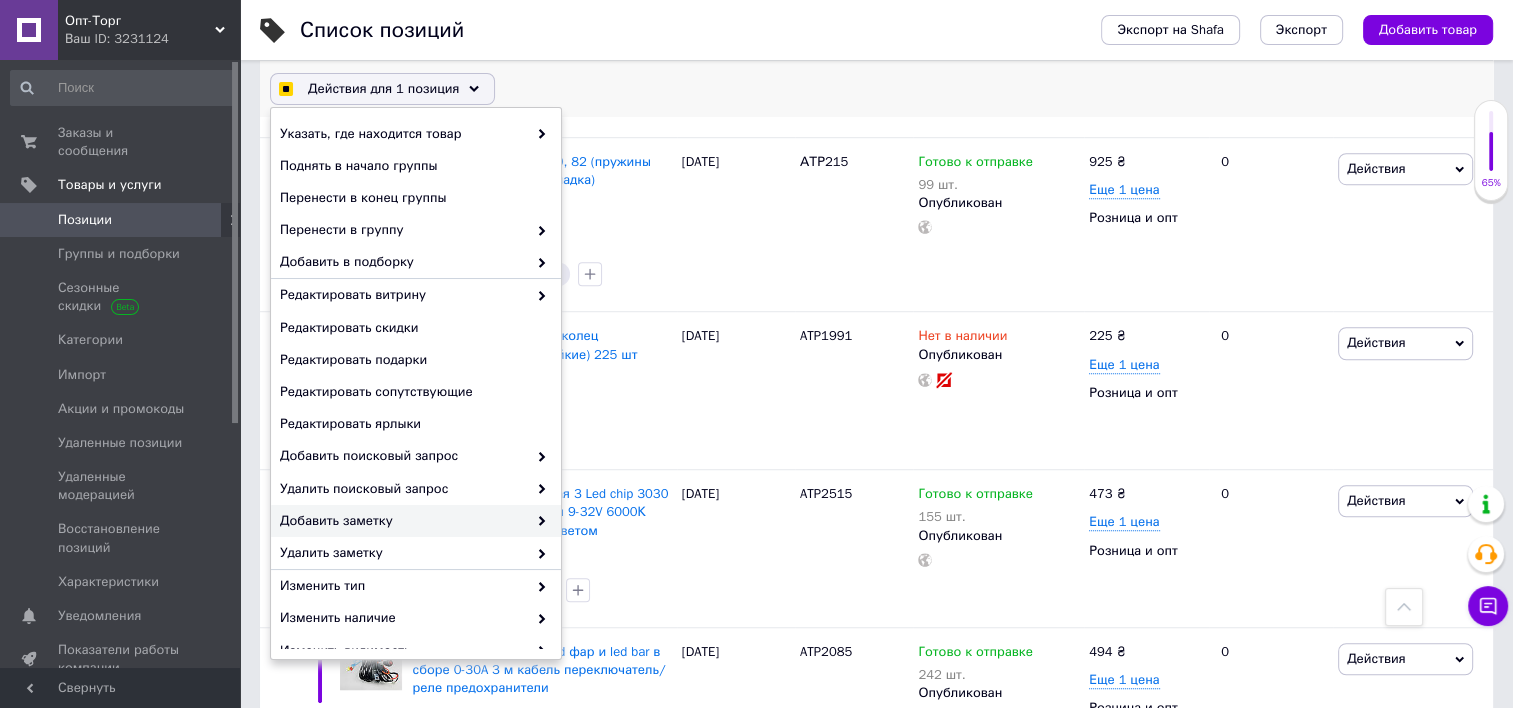 checkbox on "true" 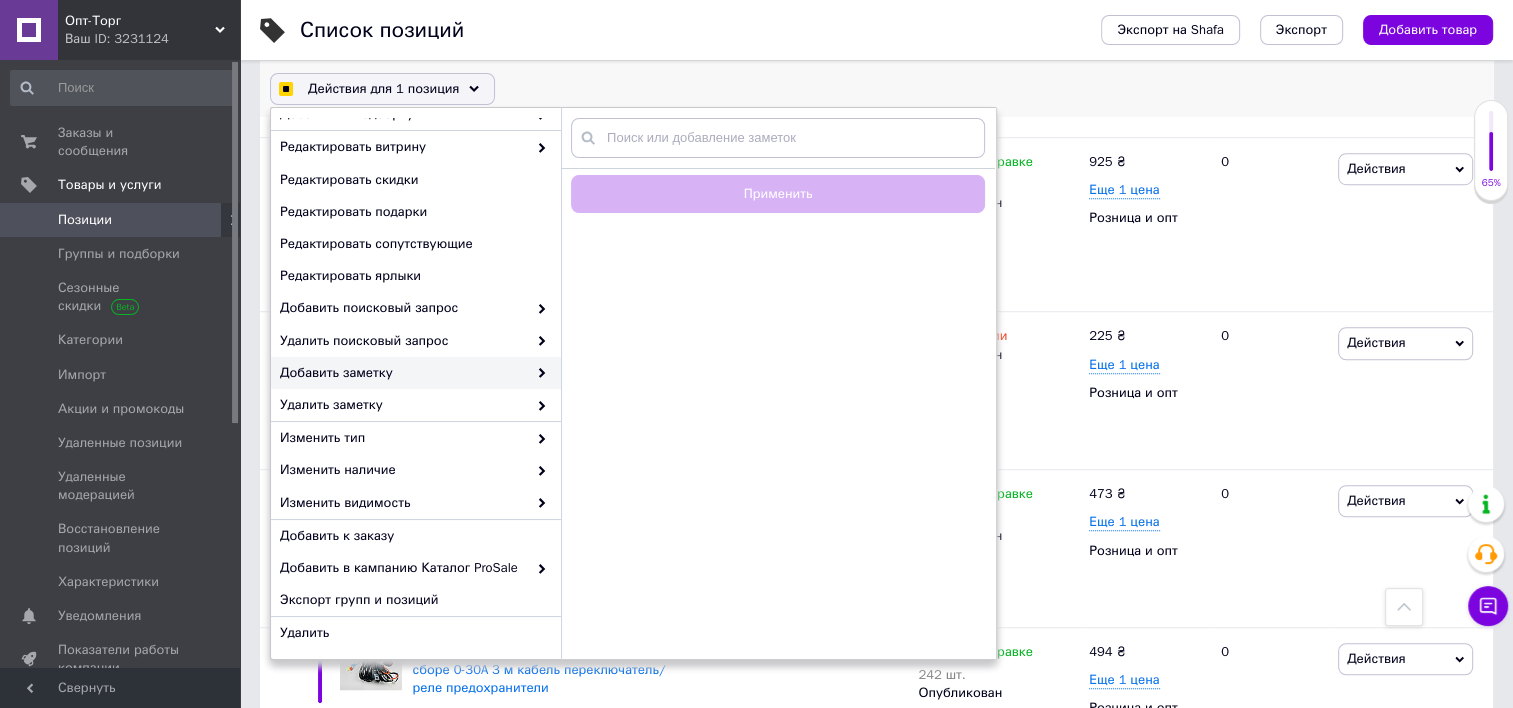 checkbox on "true" 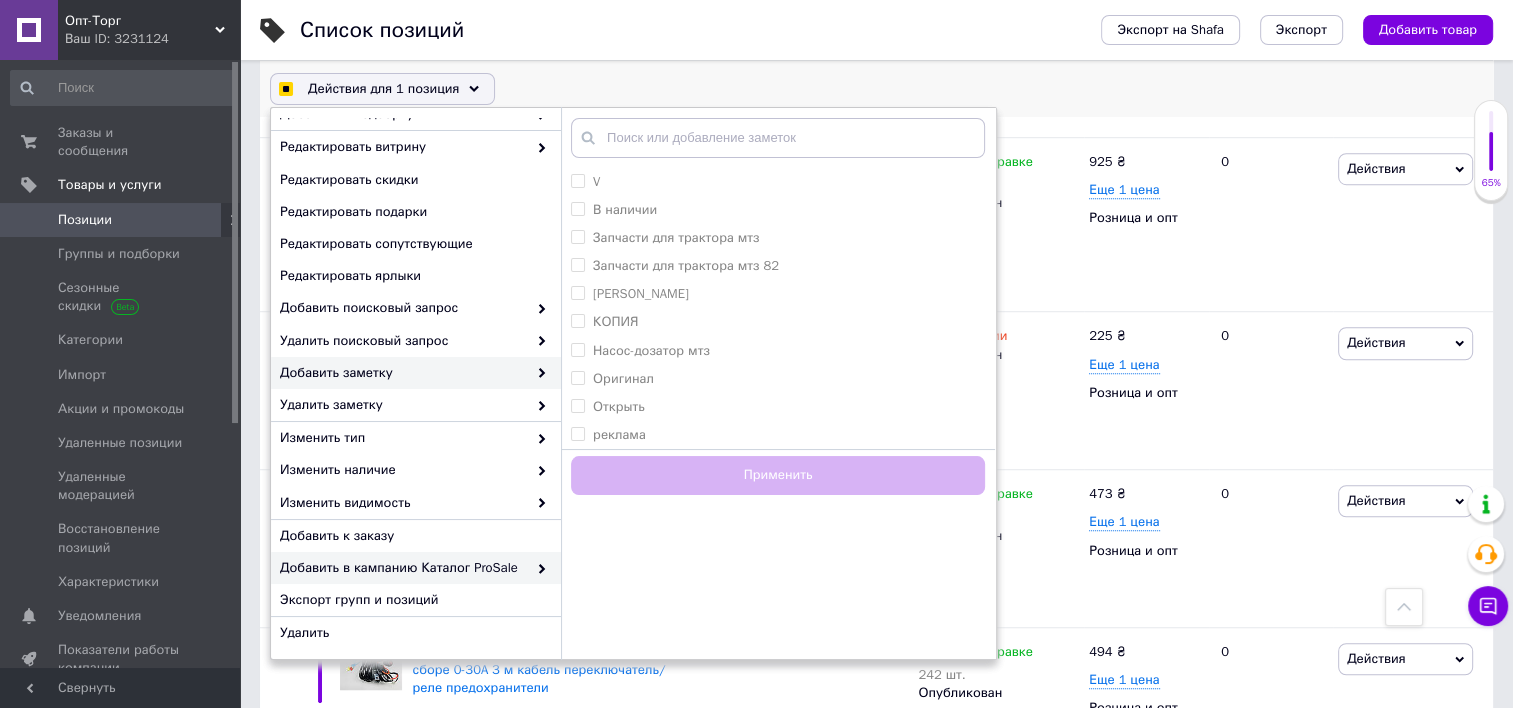 checkbox on "true" 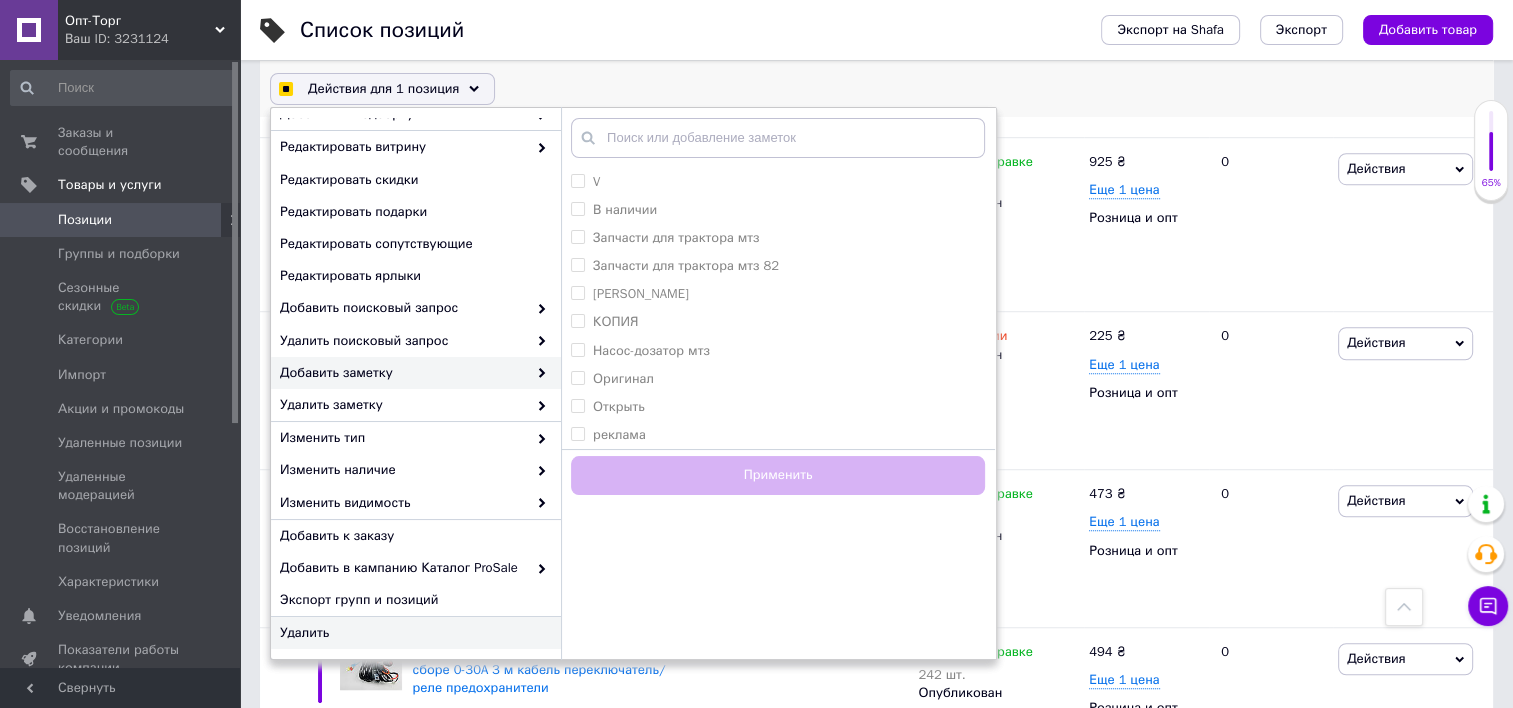 checkbox on "true" 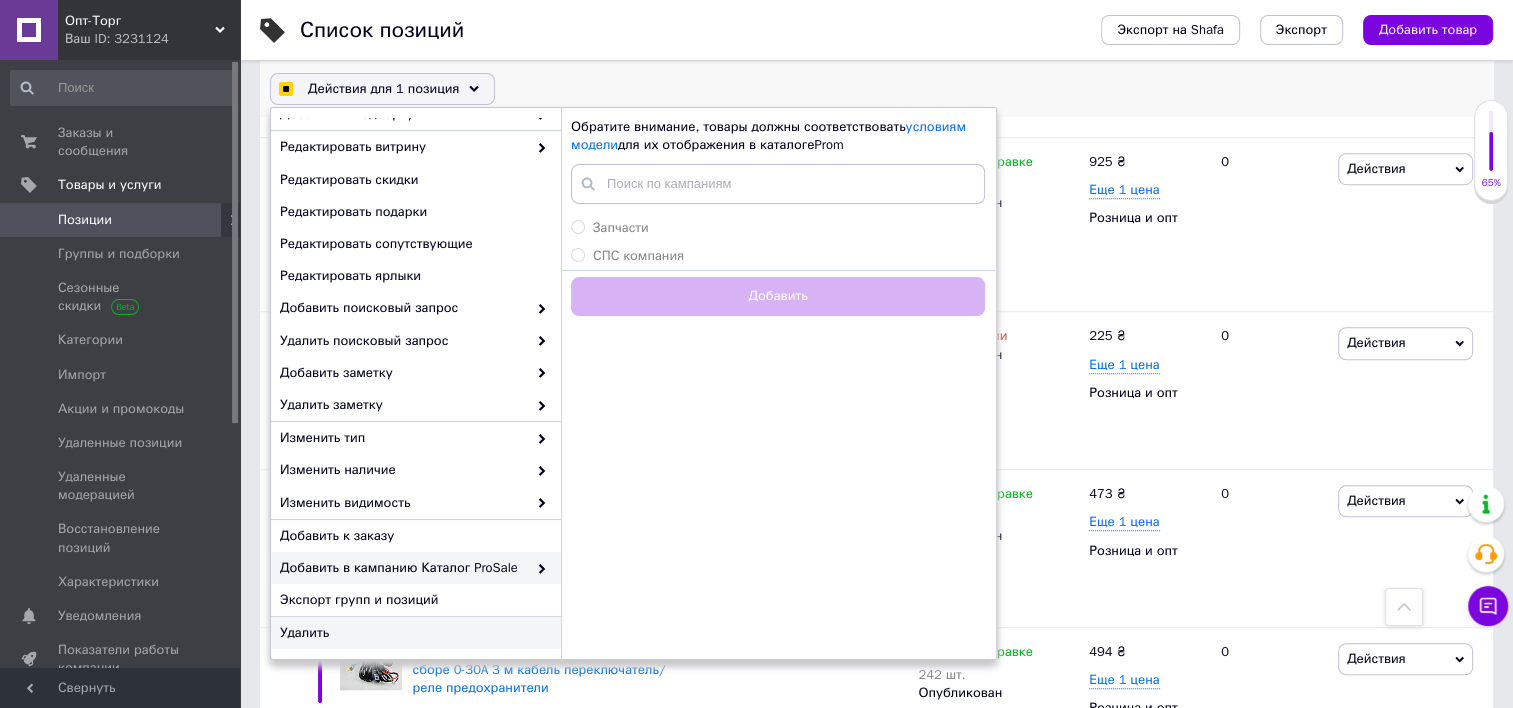 checkbox on "true" 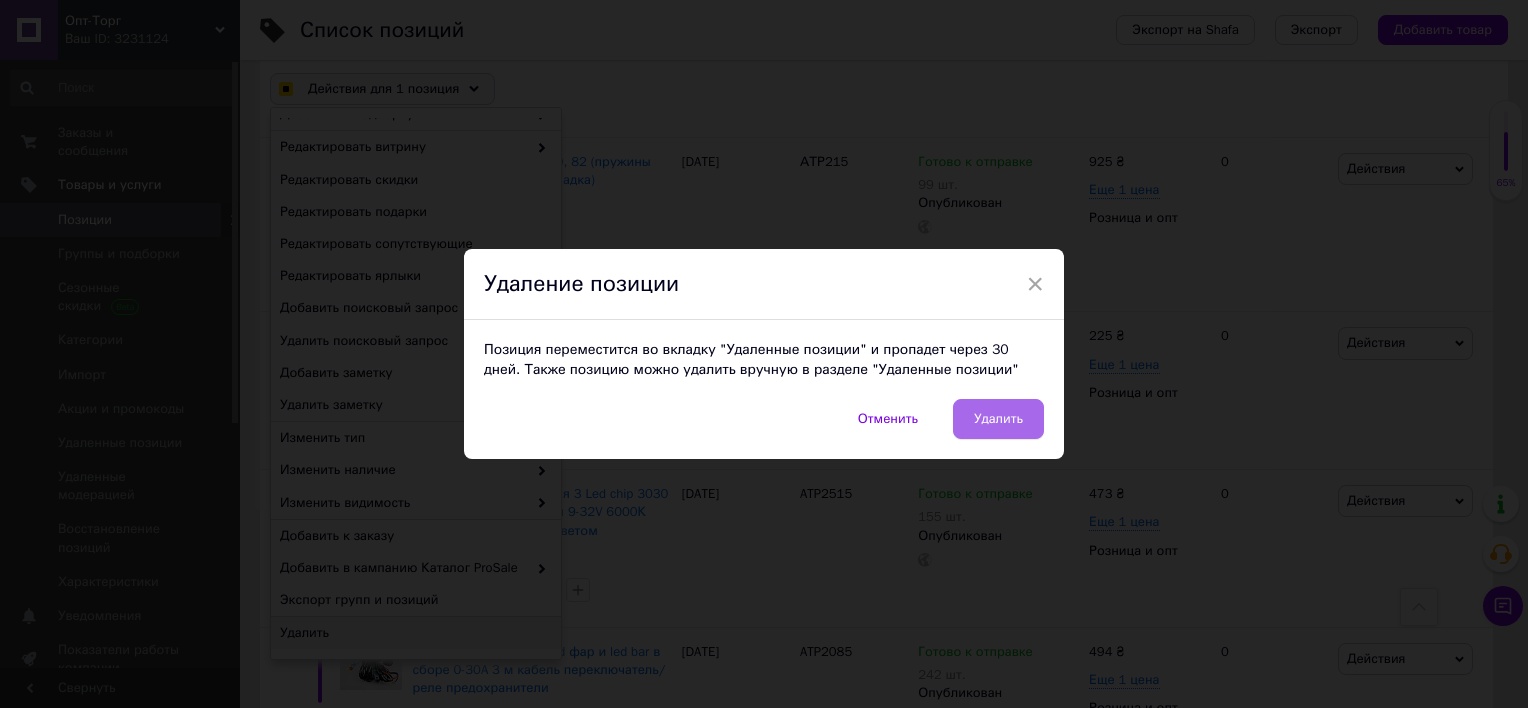 click on "Удалить" at bounding box center (998, 419) 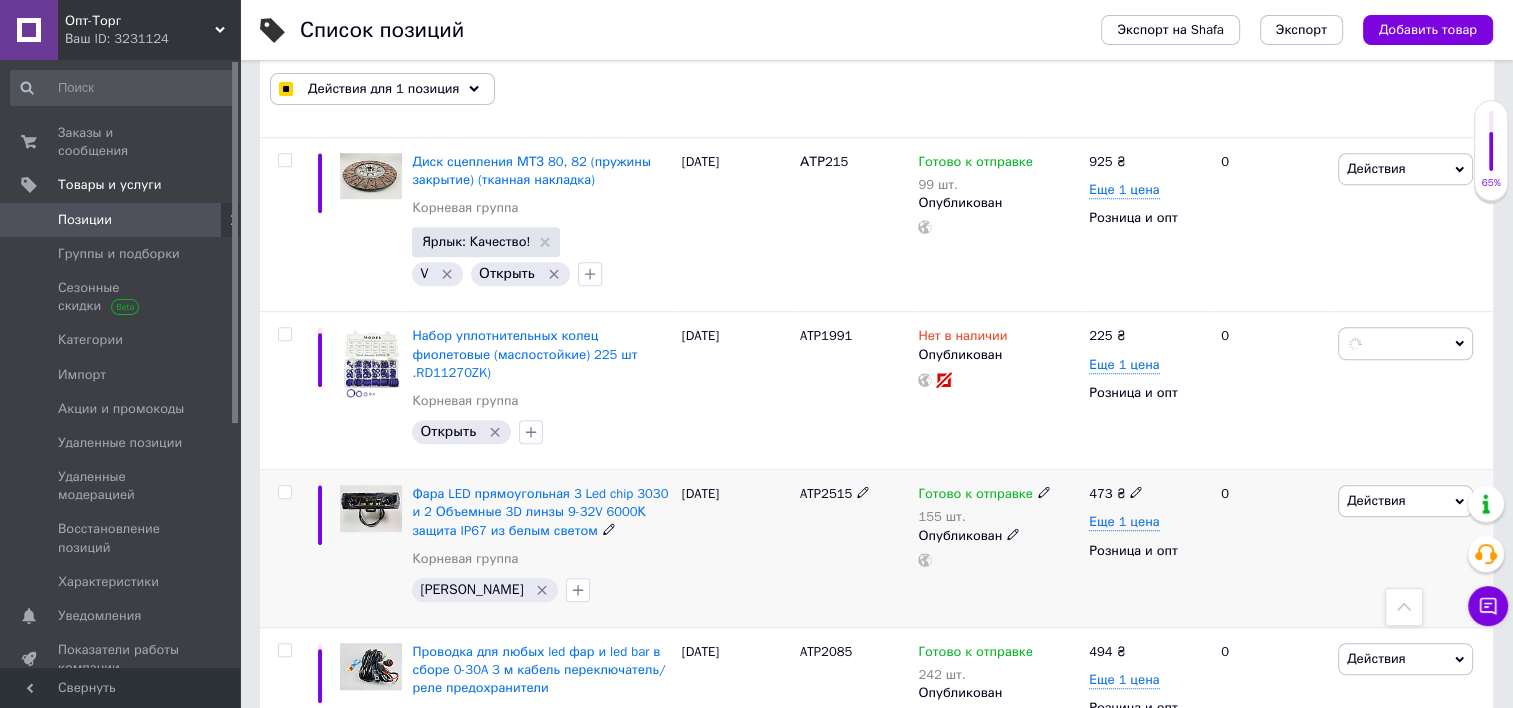 checkbox on "false" 